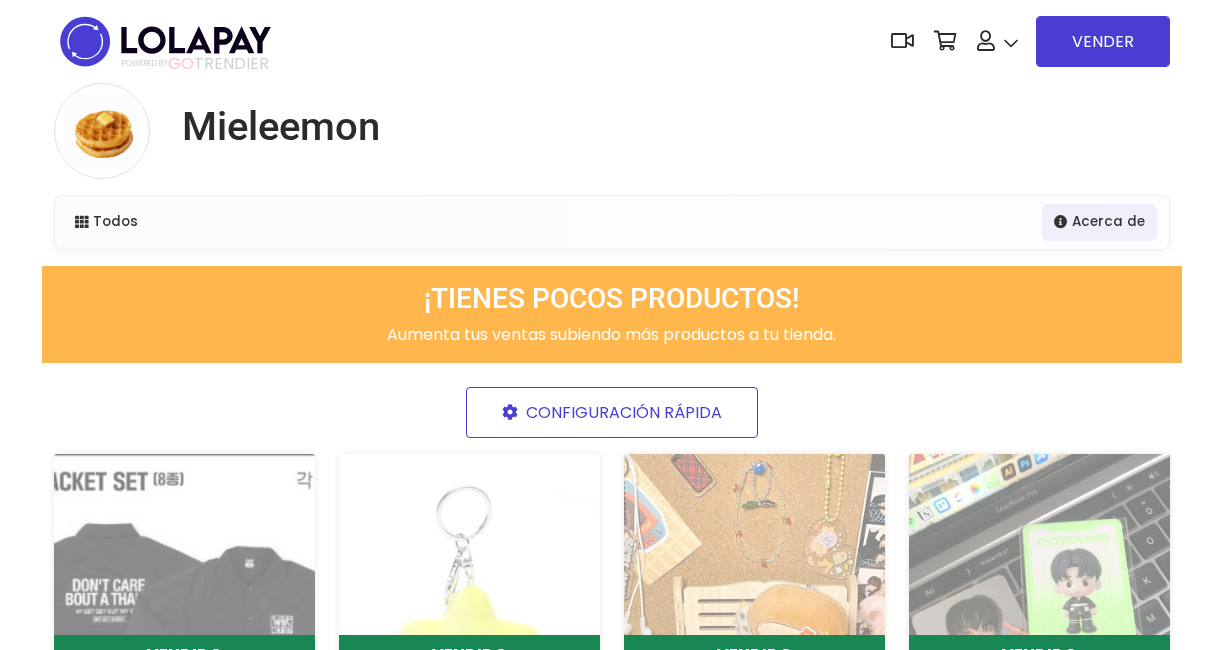 click on "¡TIENES POCOS PRODUCTOS!" at bounding box center [612, 299] 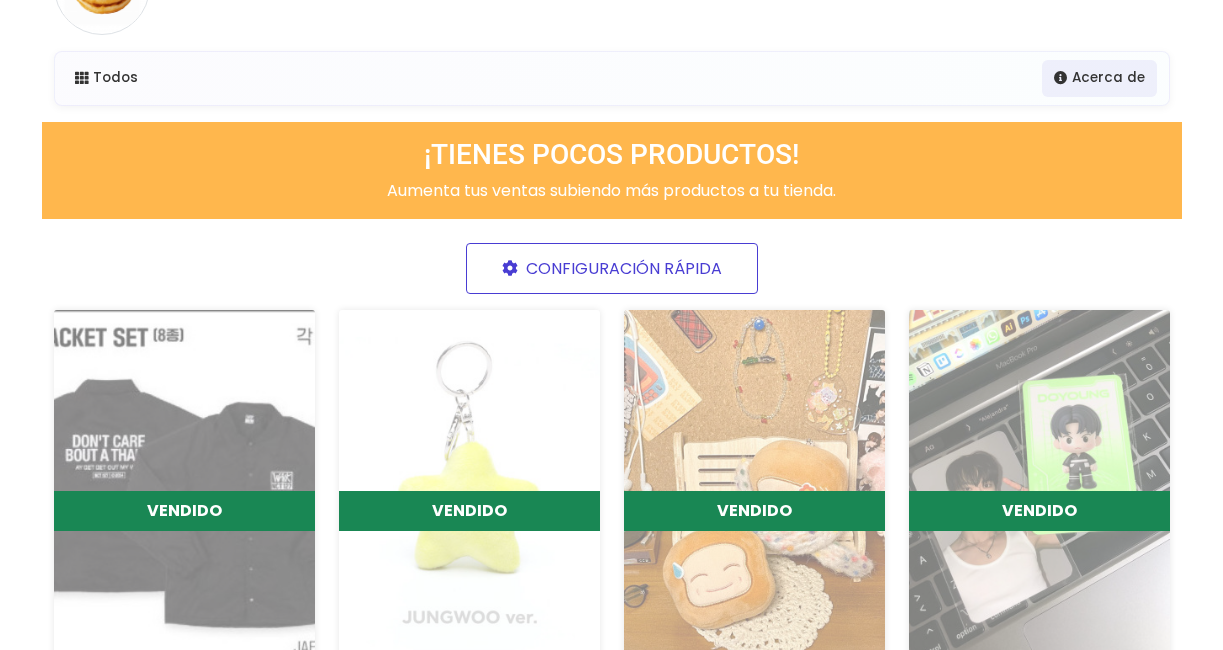 scroll, scrollTop: 0, scrollLeft: 0, axis: both 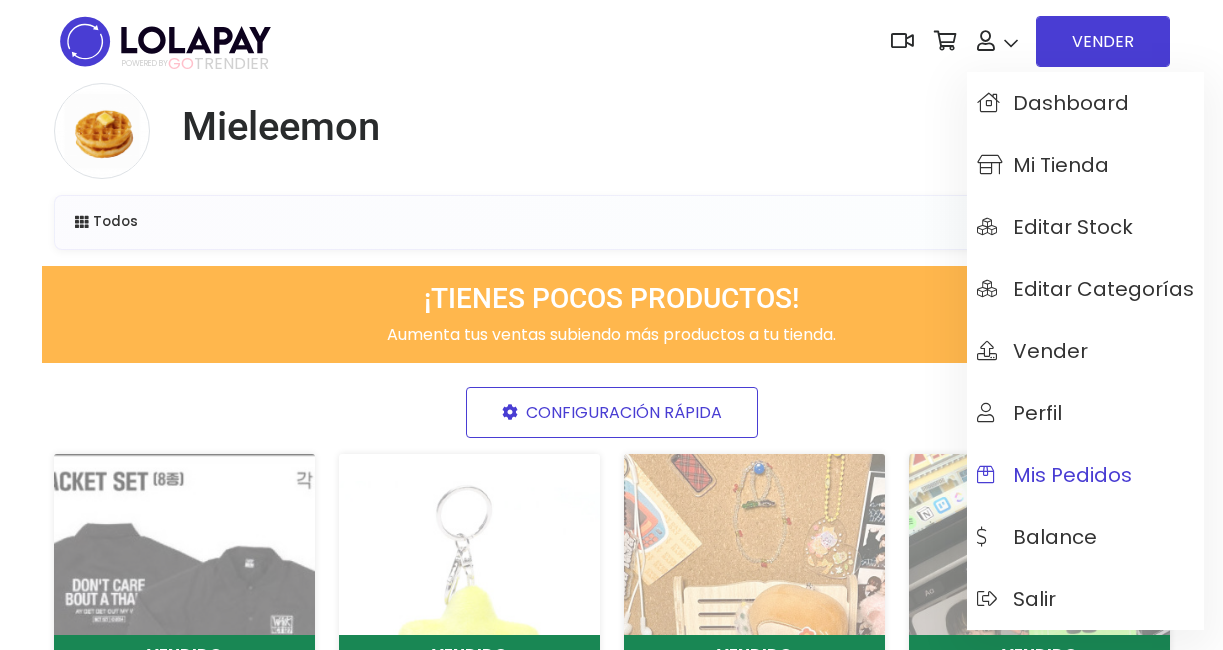 click on "Mis pedidos" at bounding box center [1085, 475] 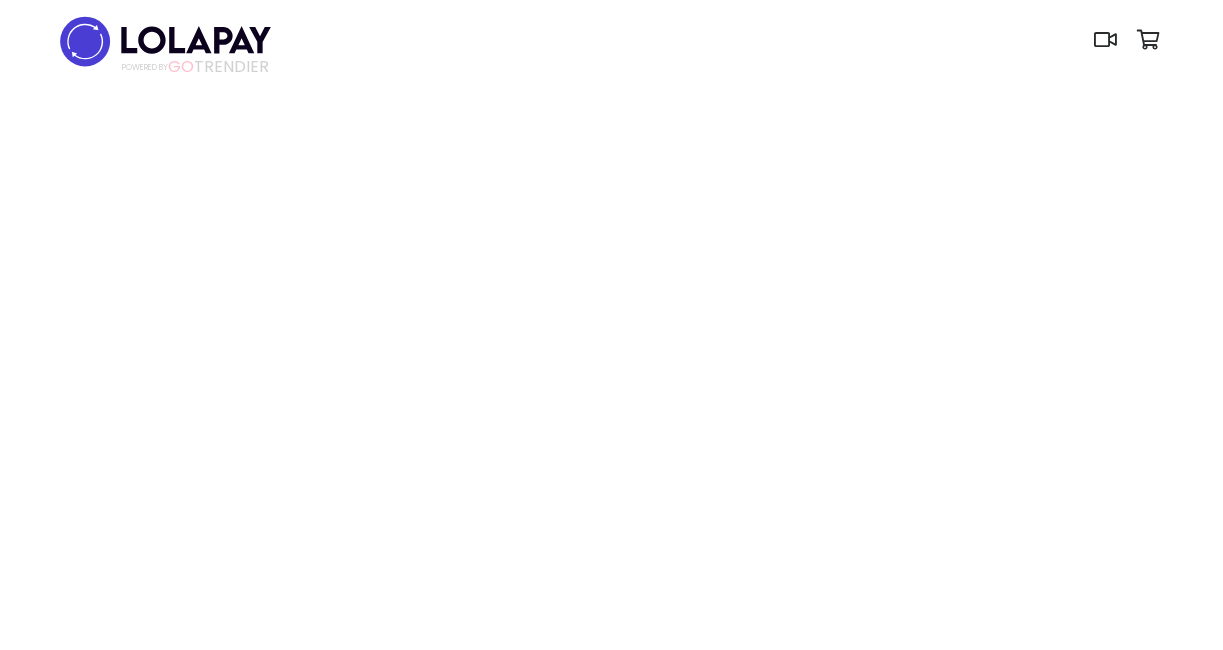 scroll, scrollTop: 0, scrollLeft: 0, axis: both 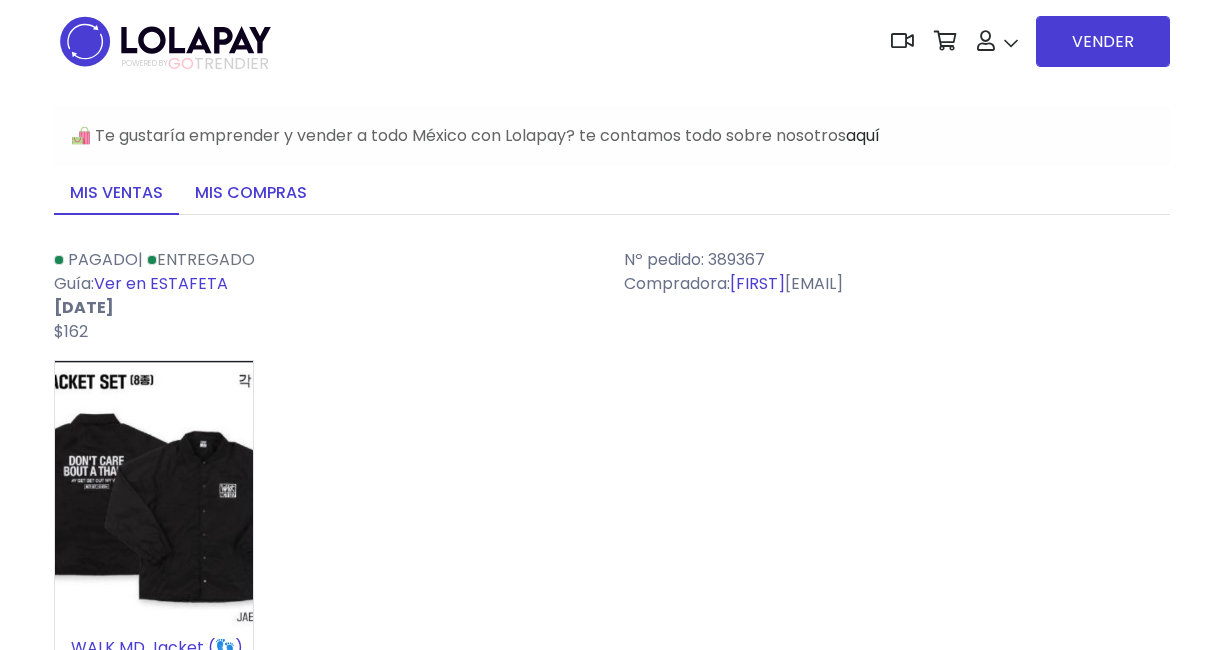 click on "Mis compras" at bounding box center (251, 194) 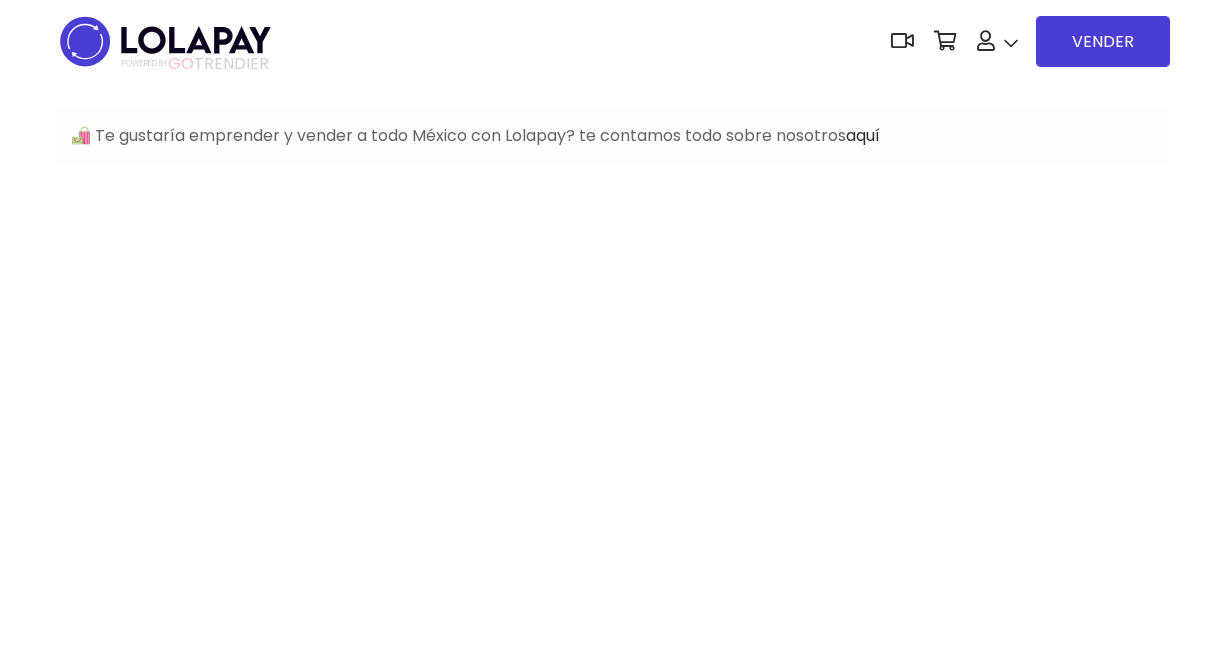 scroll, scrollTop: 0, scrollLeft: 0, axis: both 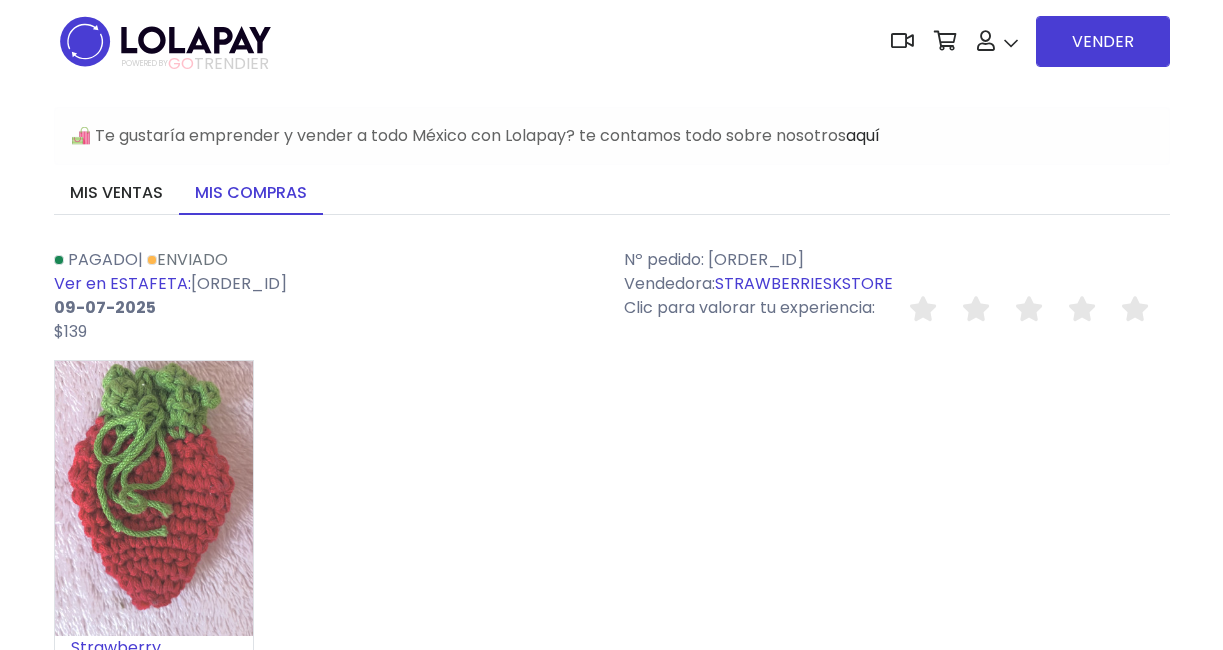 click on "Ver en ESTAFETA:" at bounding box center (122, 283) 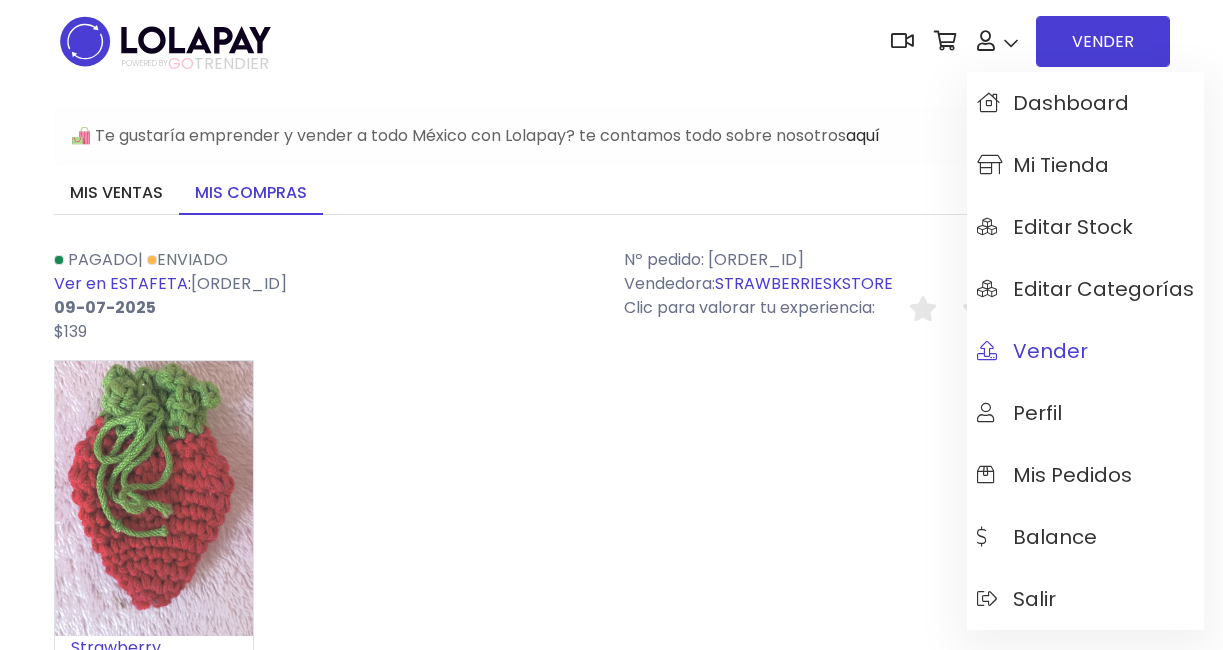 click on "Vender" at bounding box center [1032, 351] 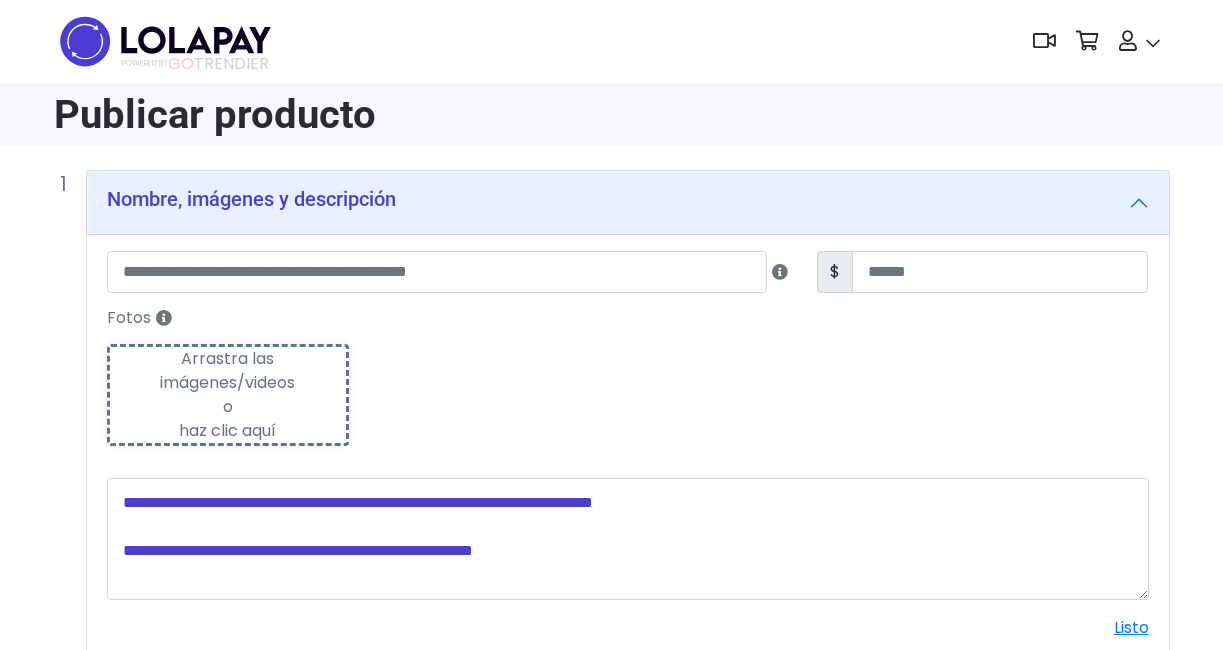 scroll, scrollTop: 0, scrollLeft: 0, axis: both 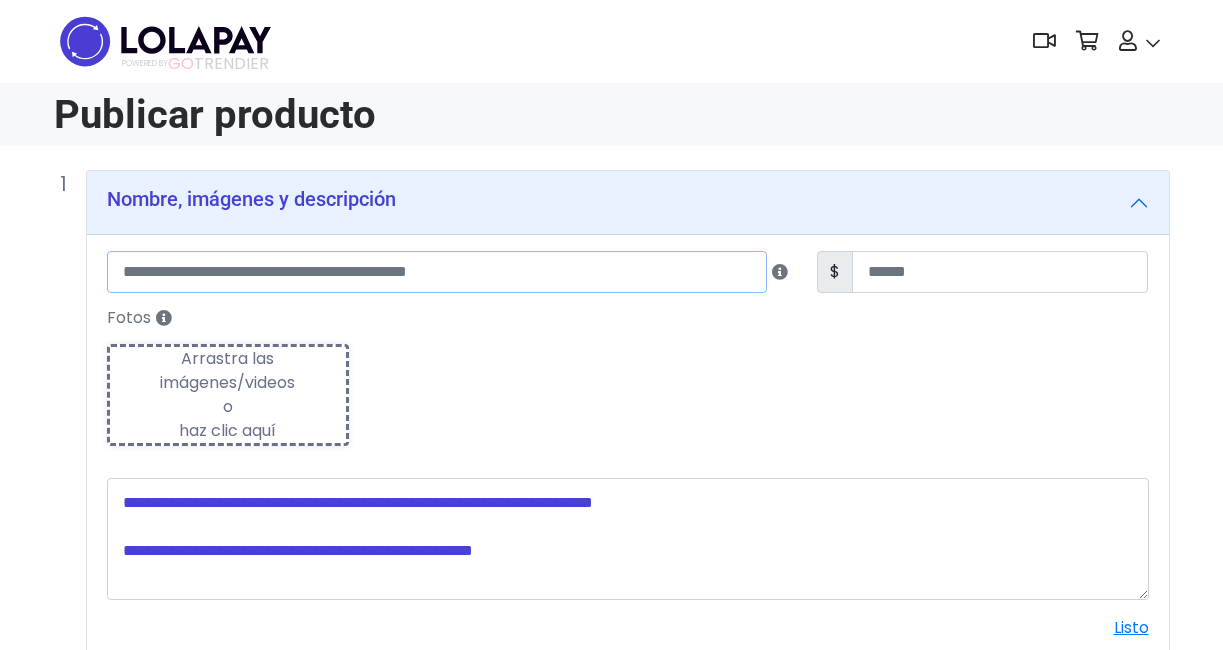 click at bounding box center (437, 272) 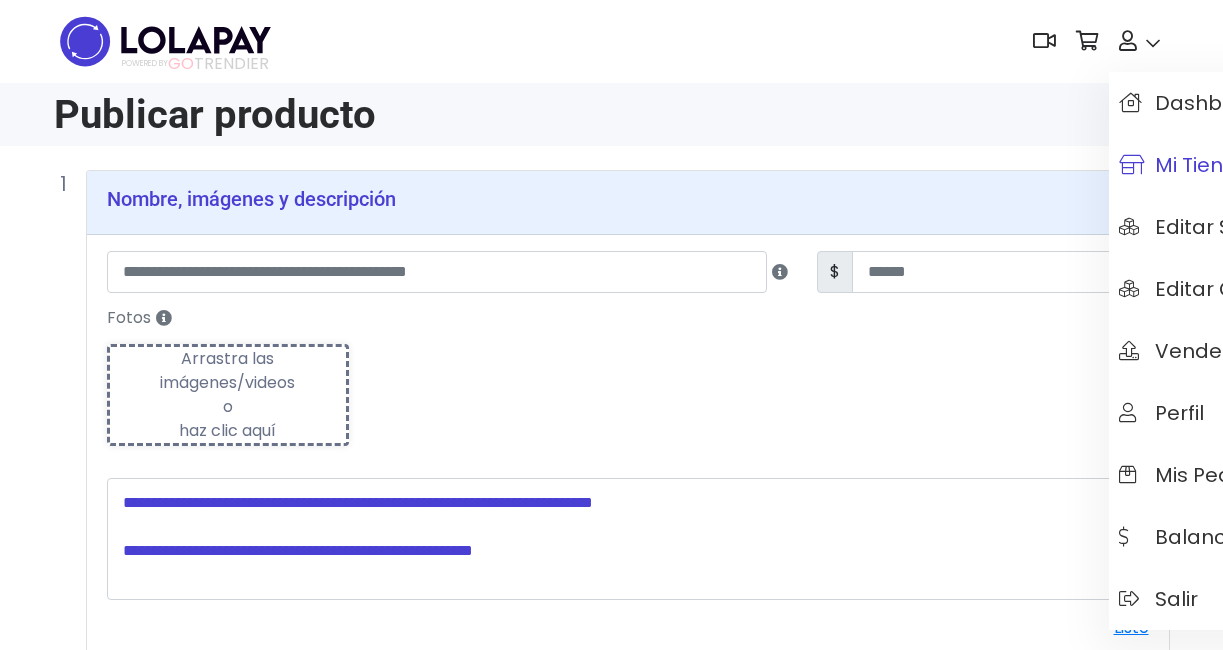 click on "Mi tienda" at bounding box center (1185, 165) 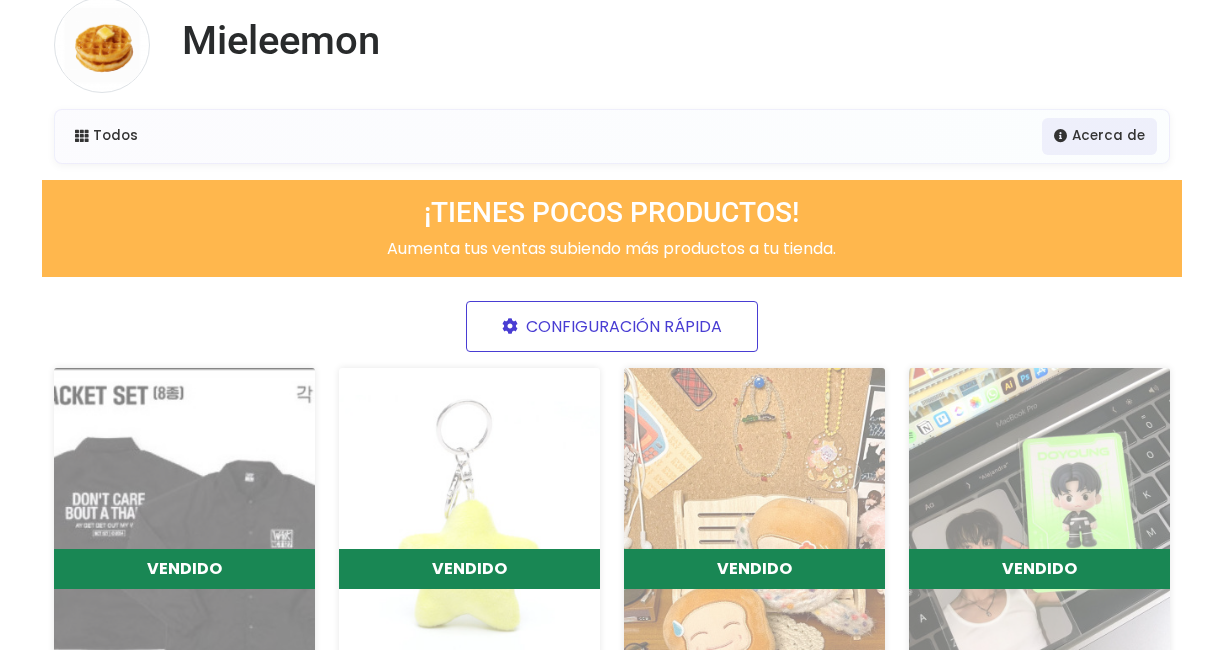 scroll, scrollTop: 0, scrollLeft: 0, axis: both 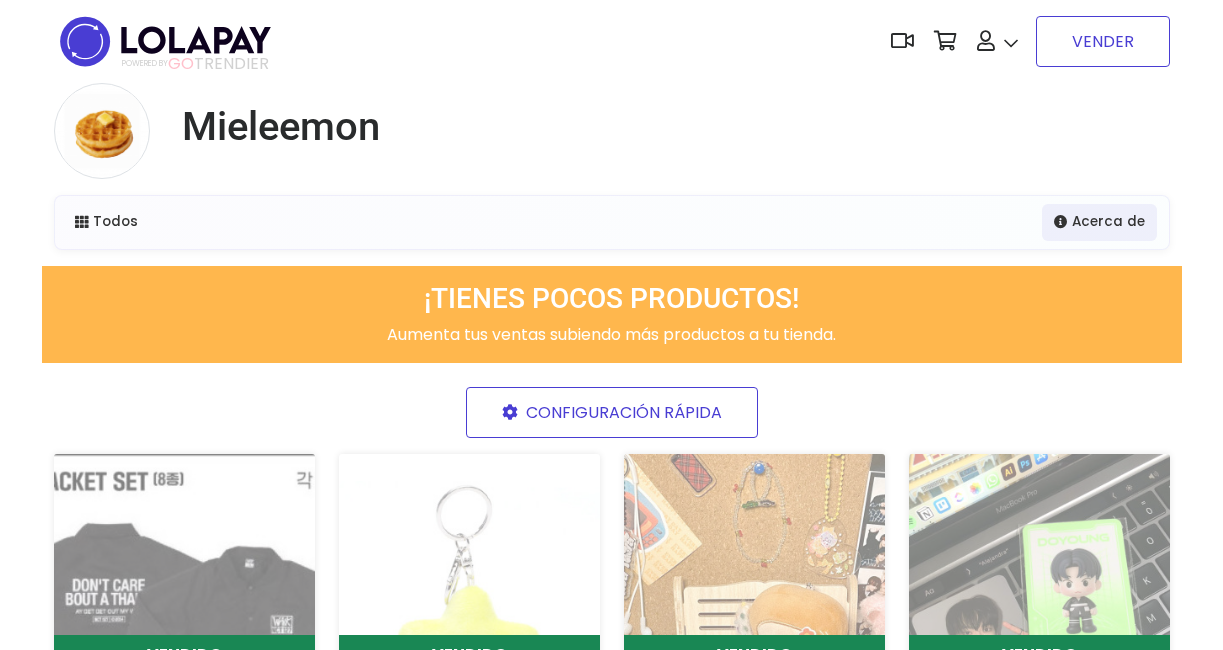 click on "VENDER" at bounding box center [1103, 41] 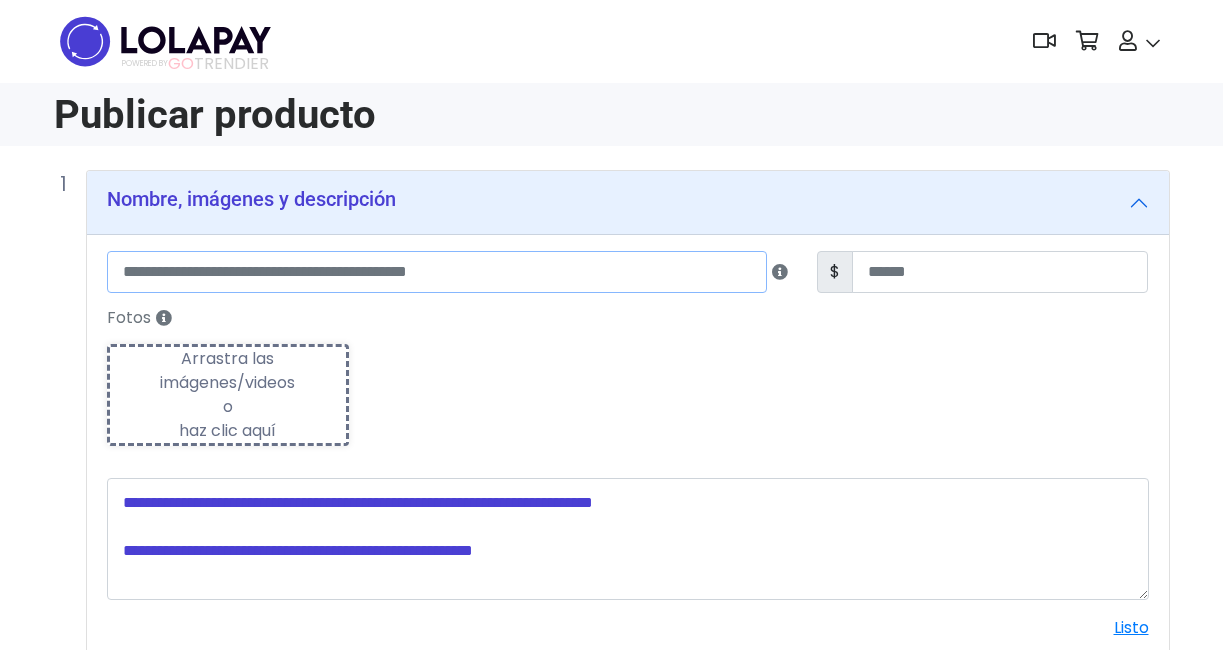 scroll, scrollTop: 0, scrollLeft: 0, axis: both 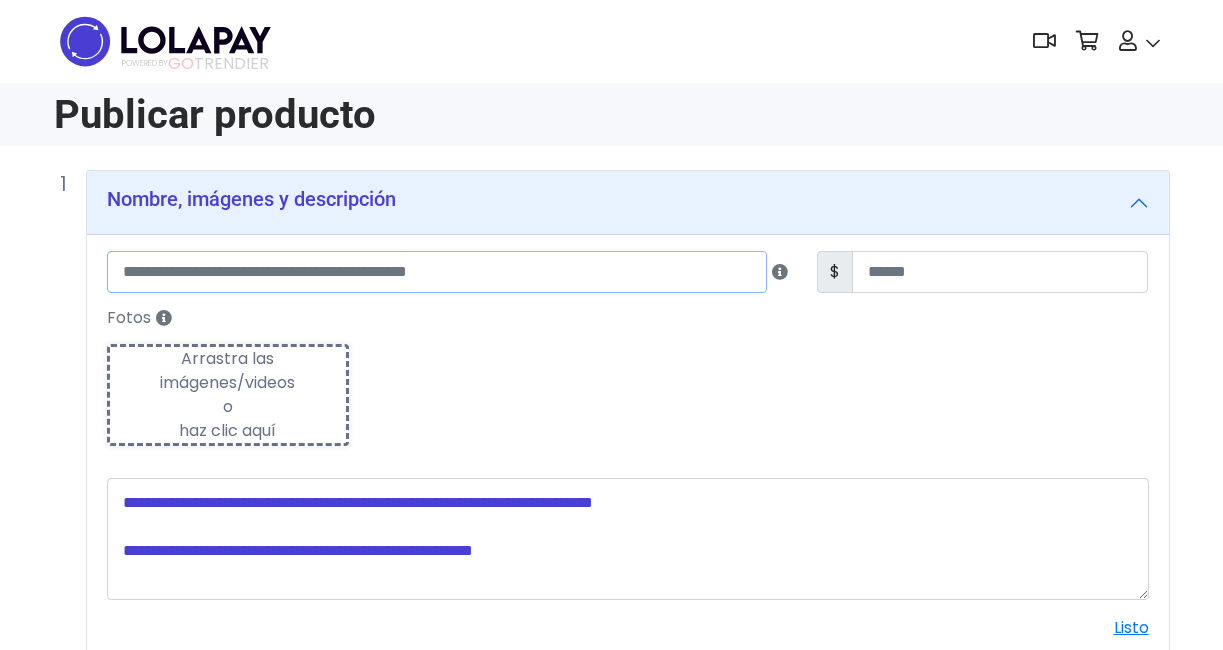 click at bounding box center (437, 272) 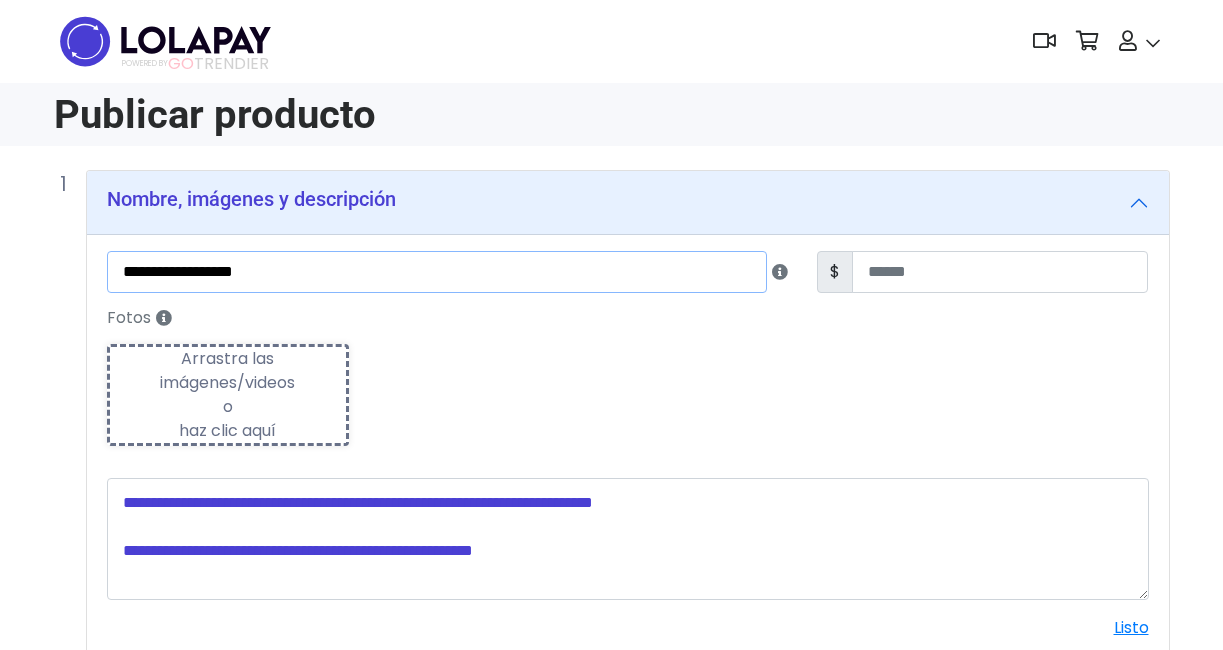 paste on "**********" 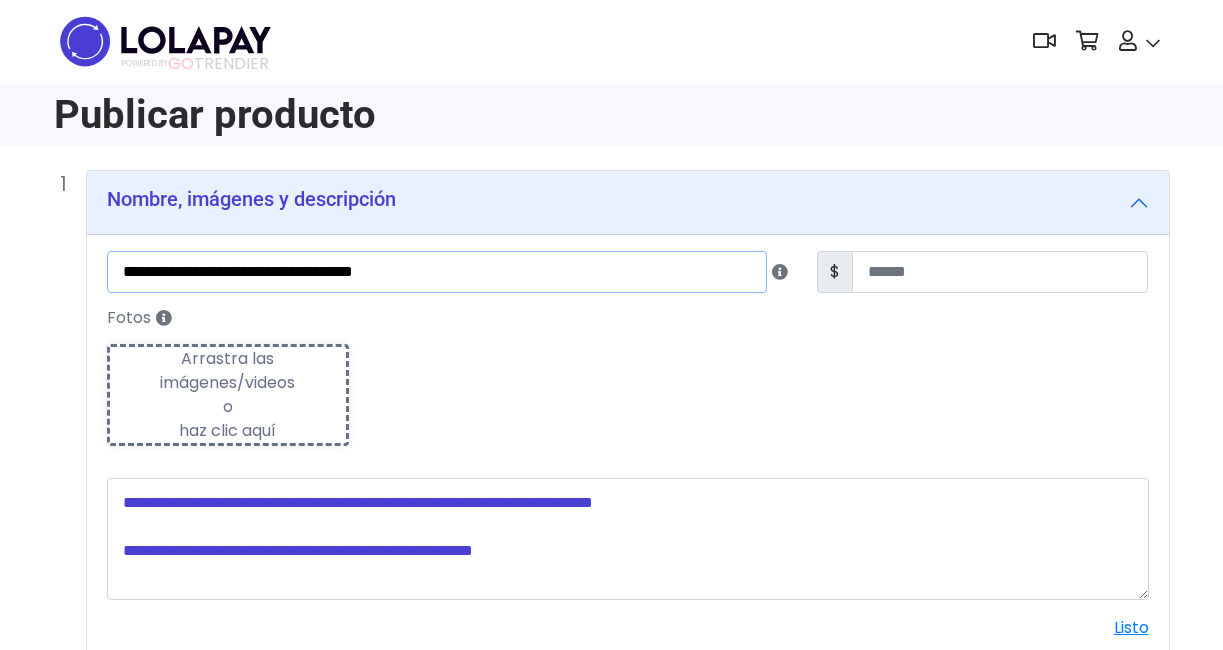 type on "**********" 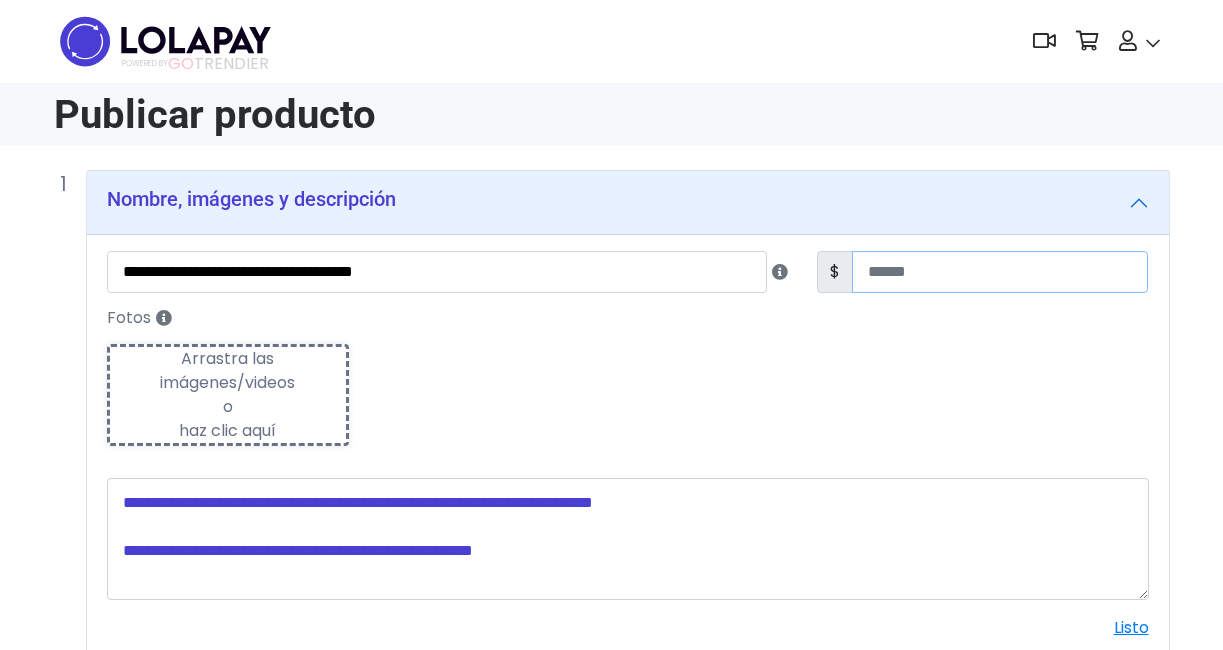 click at bounding box center (1000, 272) 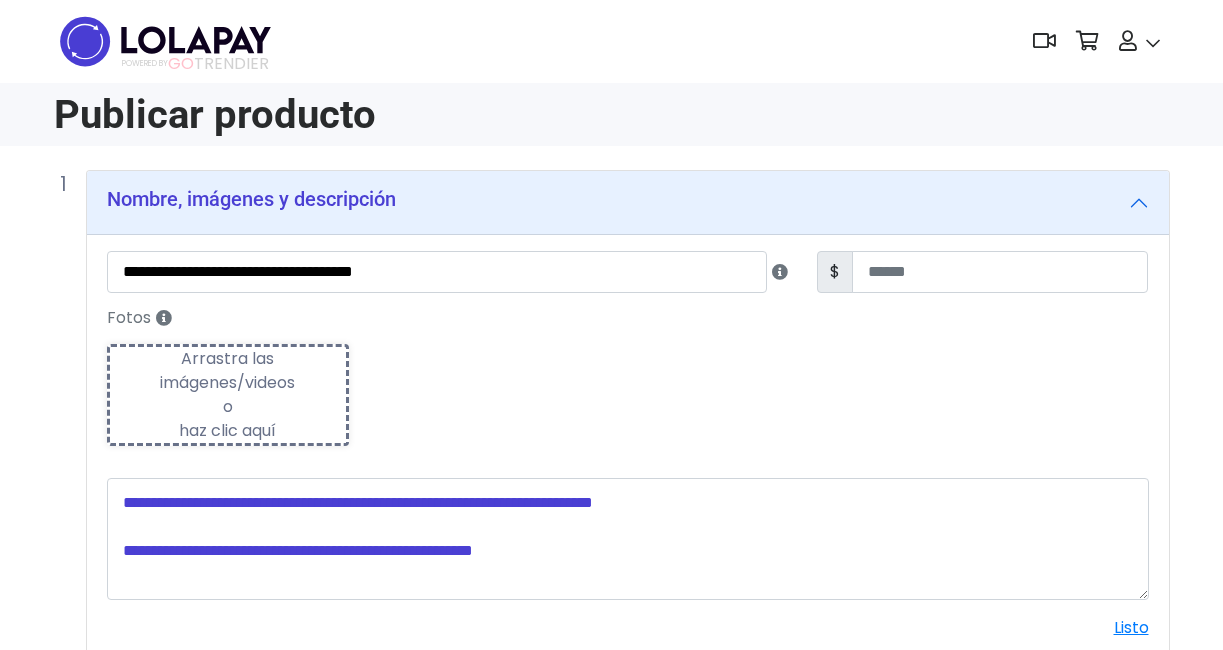 click on "Arrastra las
imágenes/videos
o
haz clic aquí" at bounding box center (228, 395) 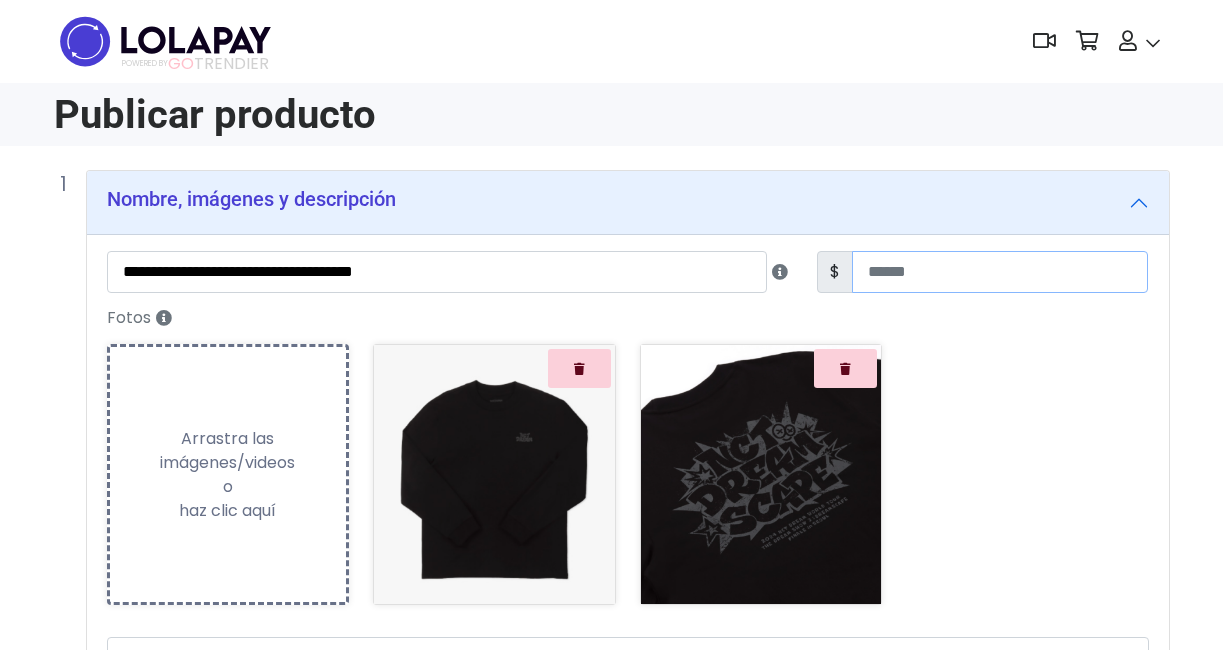 click at bounding box center [1000, 272] 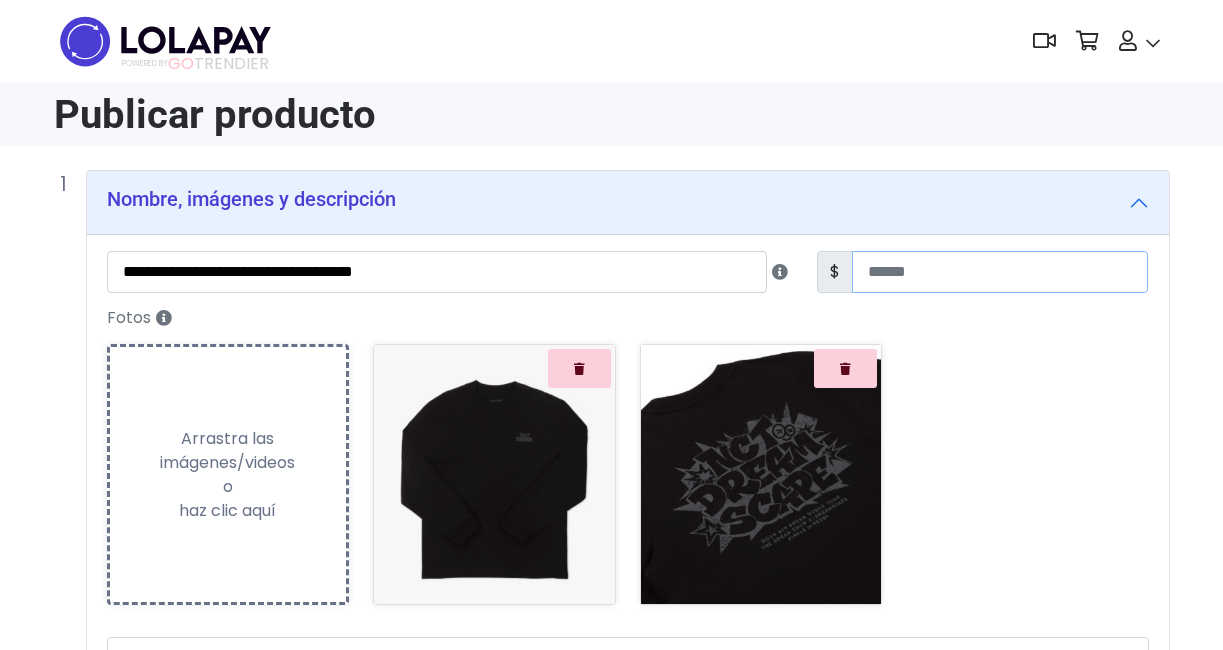 type on "***" 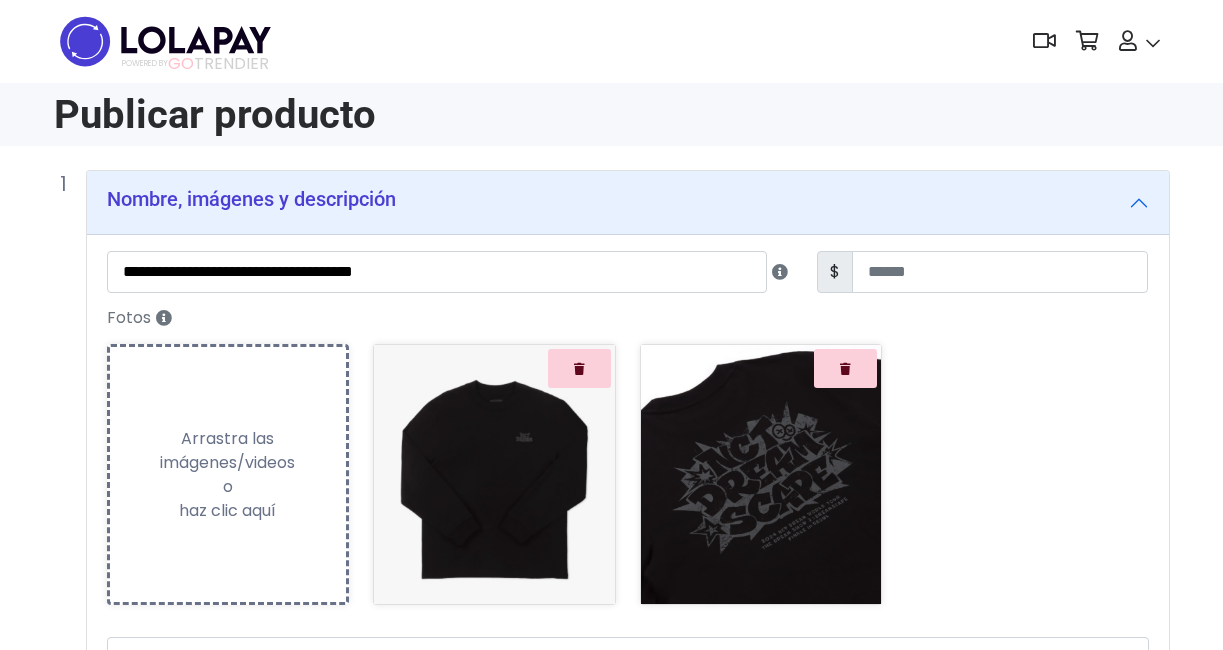 click on "Fotos
Subiendo
Arrastra las
imágenes/videos
o
haz clic aquí
Loading...
Loading..." at bounding box center [628, 461] 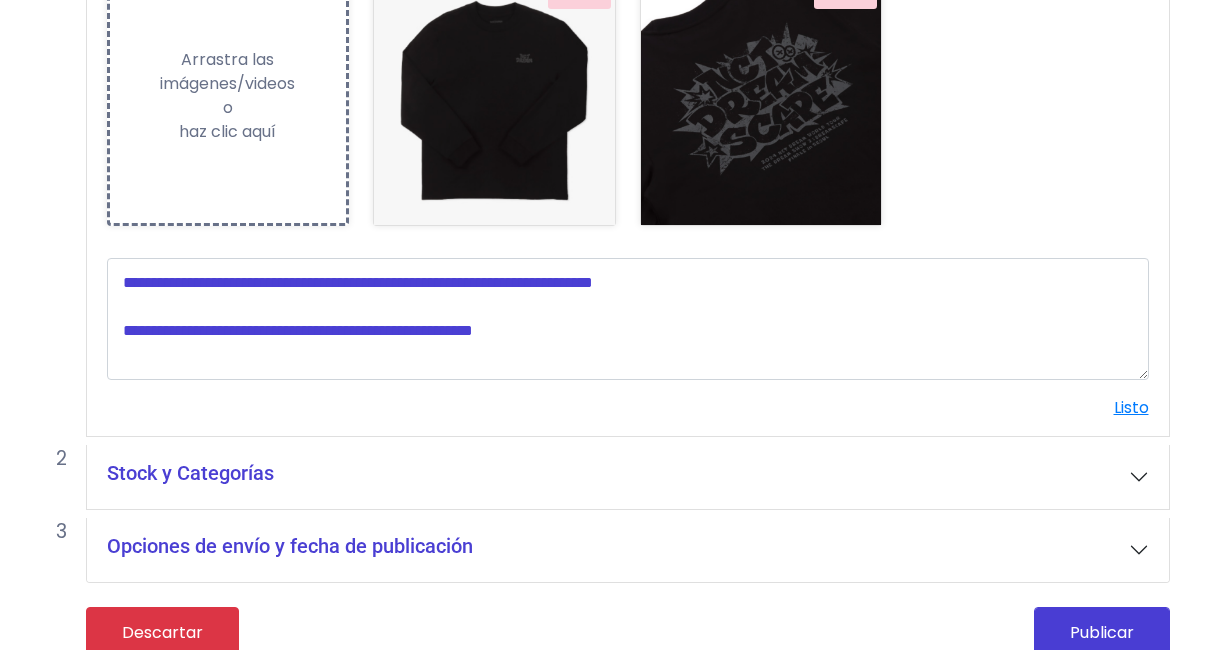 scroll, scrollTop: 401, scrollLeft: 0, axis: vertical 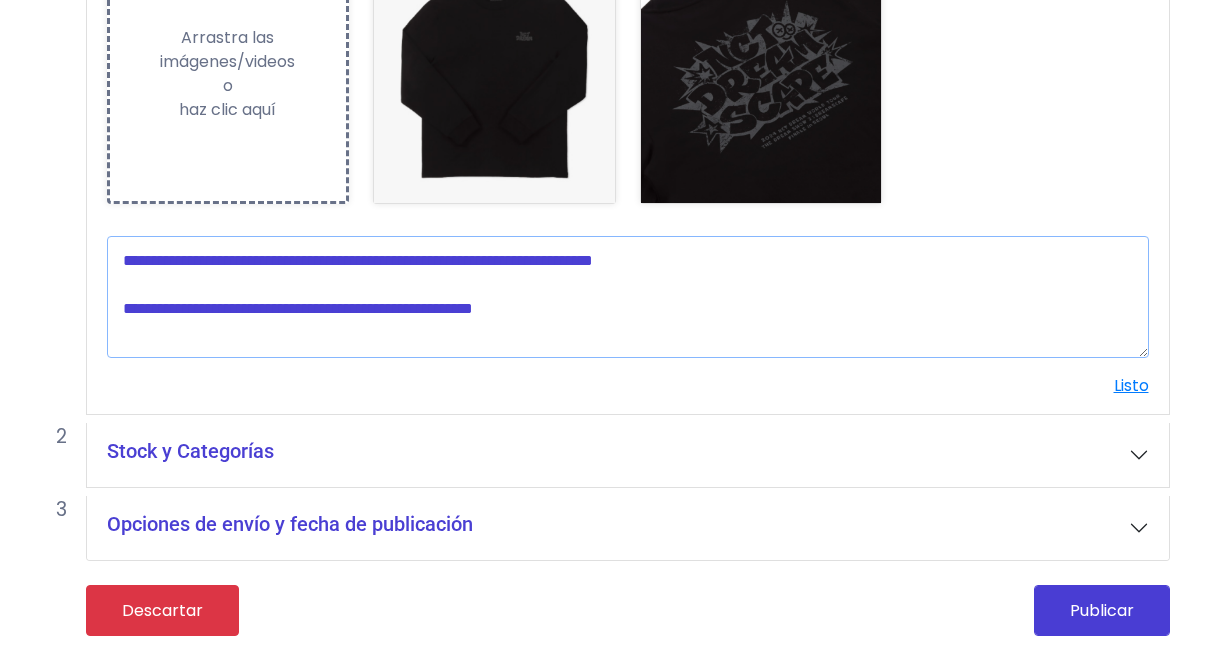 click at bounding box center (628, 297) 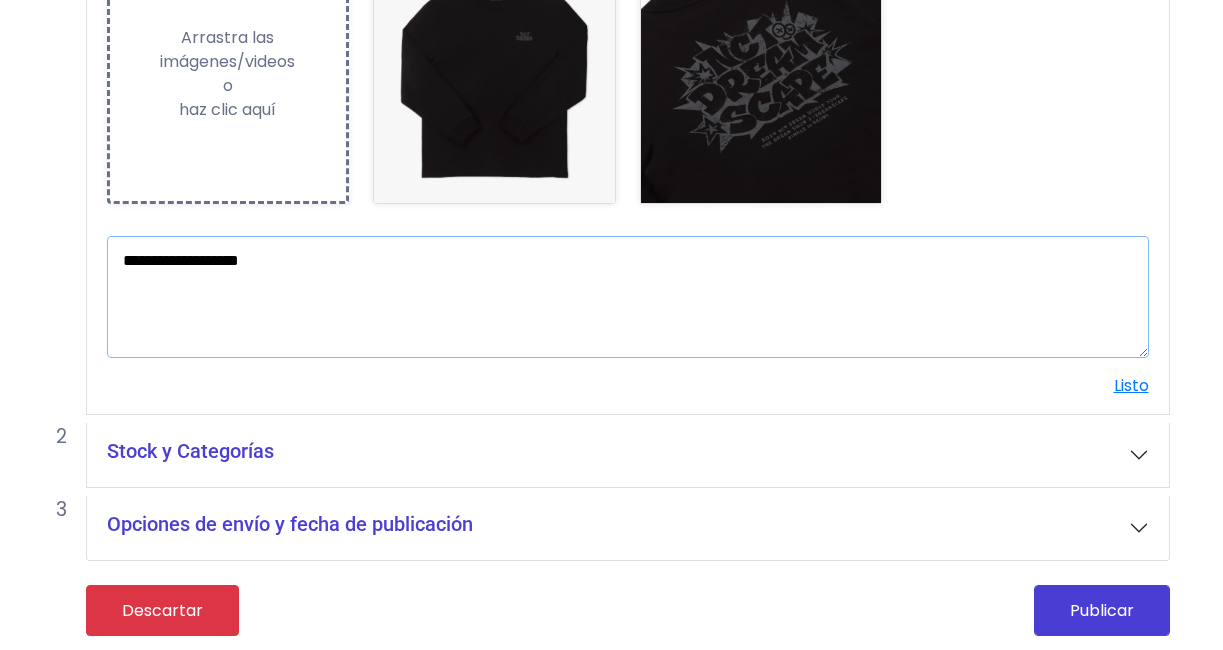 click on "**********" at bounding box center (628, 297) 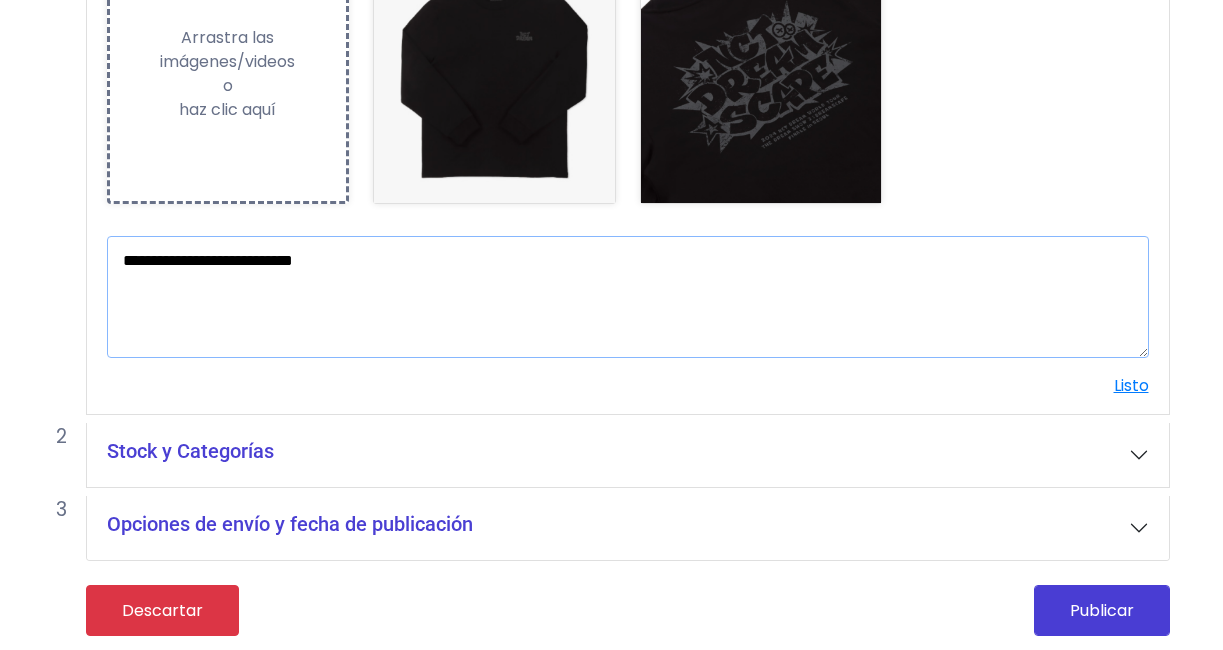 click on "**********" at bounding box center [628, 297] 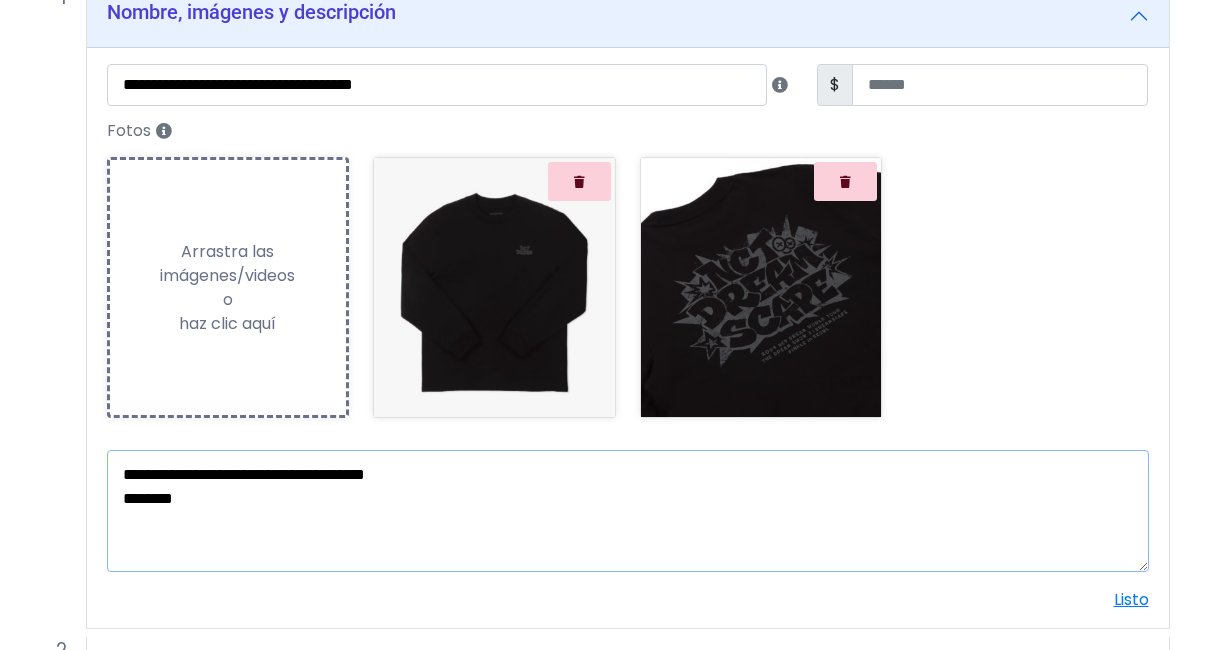 scroll, scrollTop: 179, scrollLeft: 0, axis: vertical 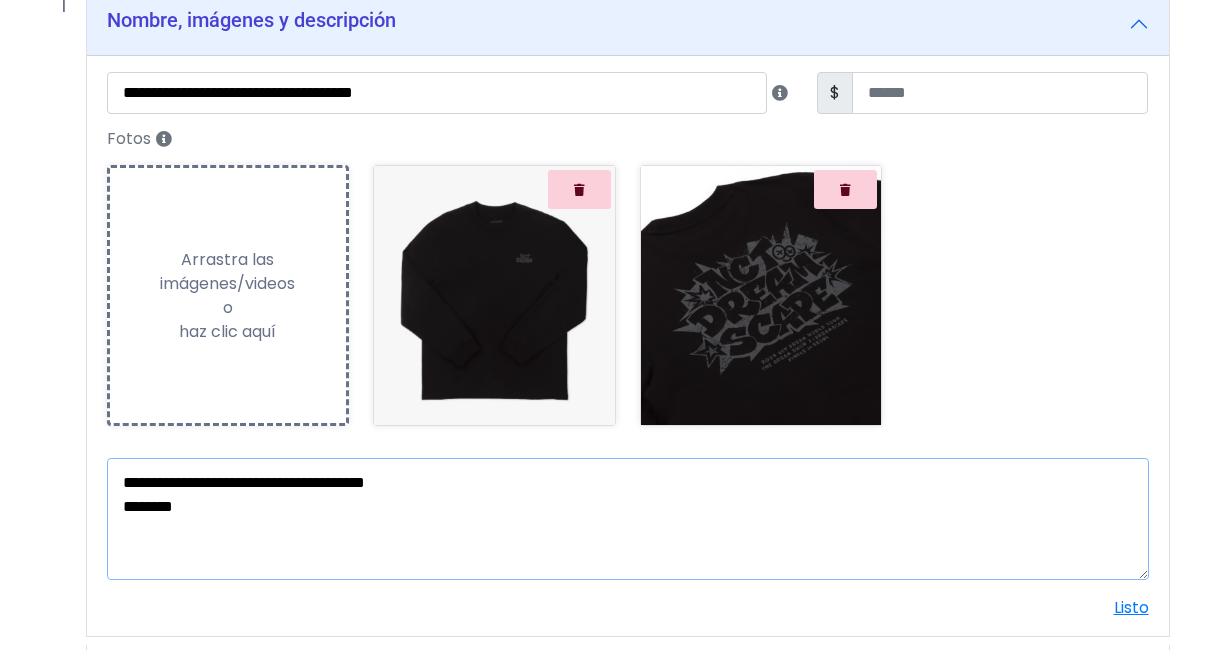 click on "**********" at bounding box center (628, 519) 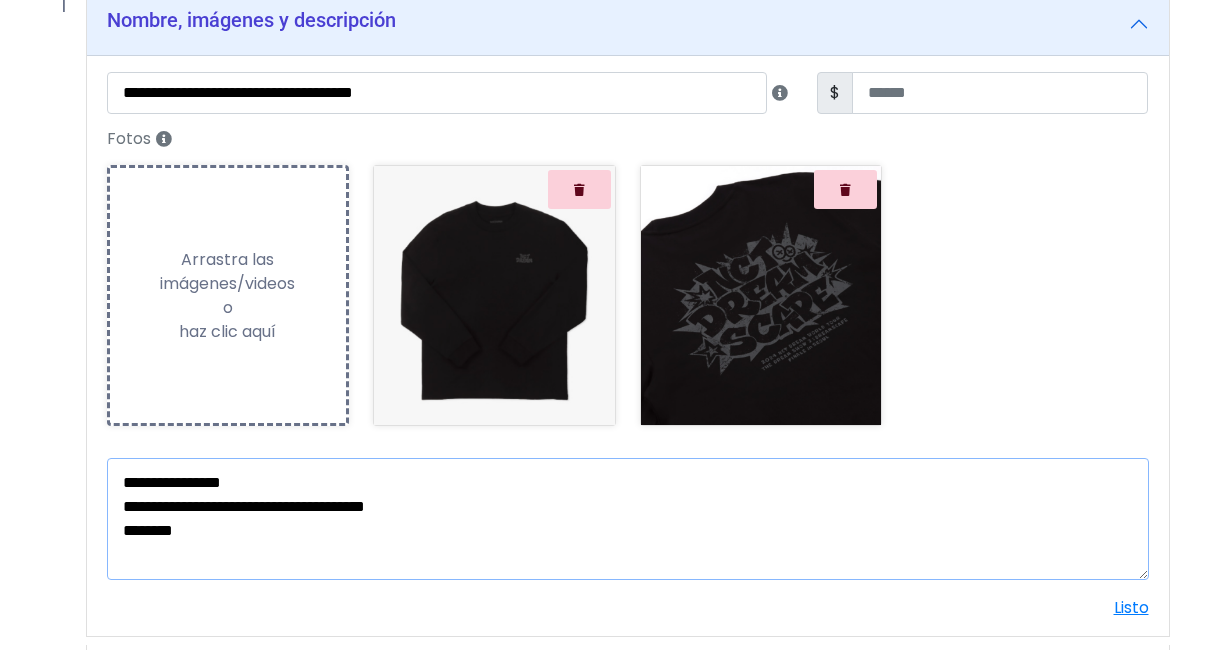 click on "**********" at bounding box center [628, 519] 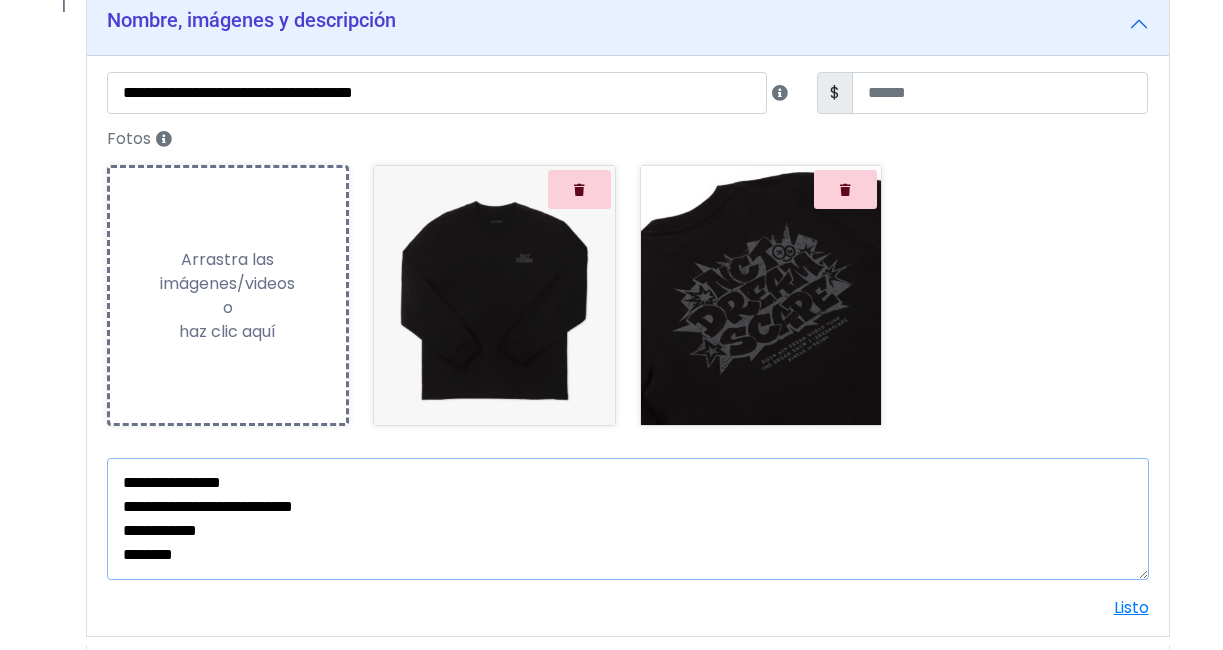 click on "**********" at bounding box center (628, 519) 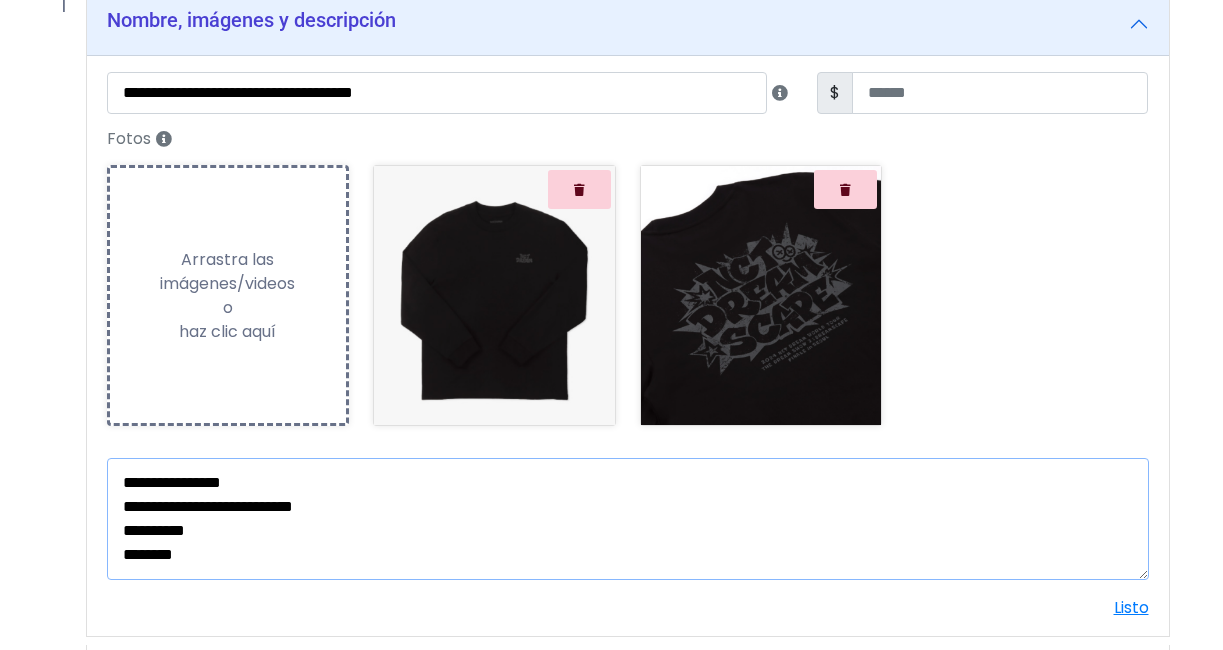 click on "**********" at bounding box center (628, 519) 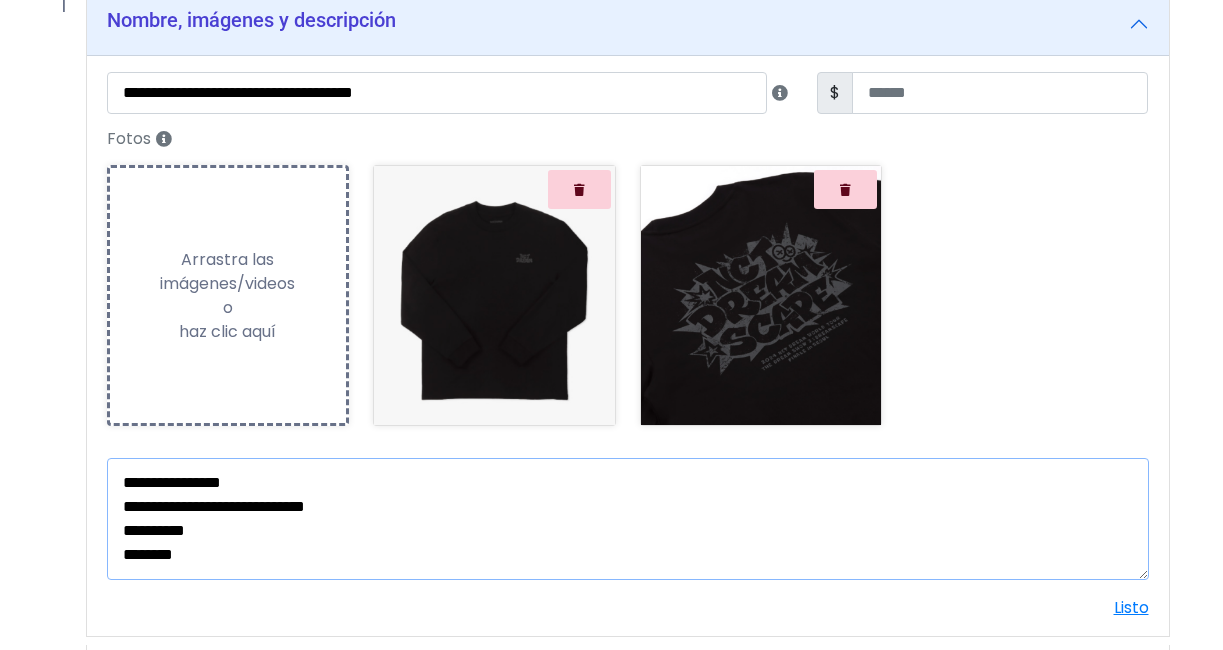 drag, startPoint x: 208, startPoint y: 555, endPoint x: 111, endPoint y: 555, distance: 97 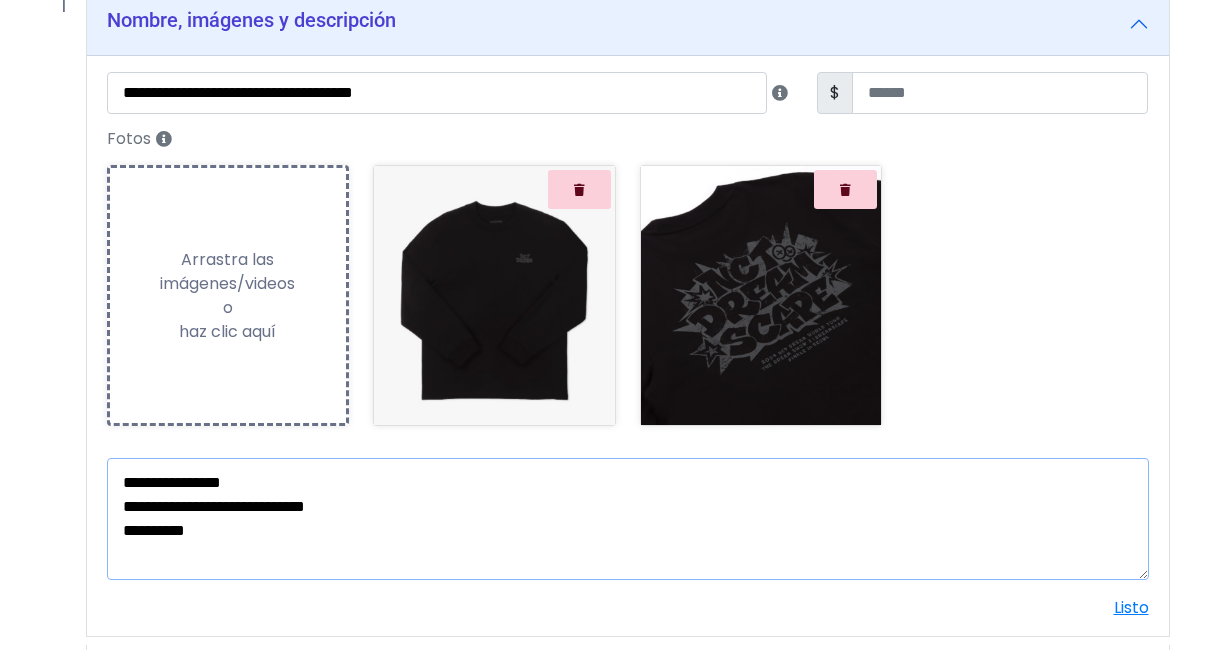 click on "**********" at bounding box center (628, 519) 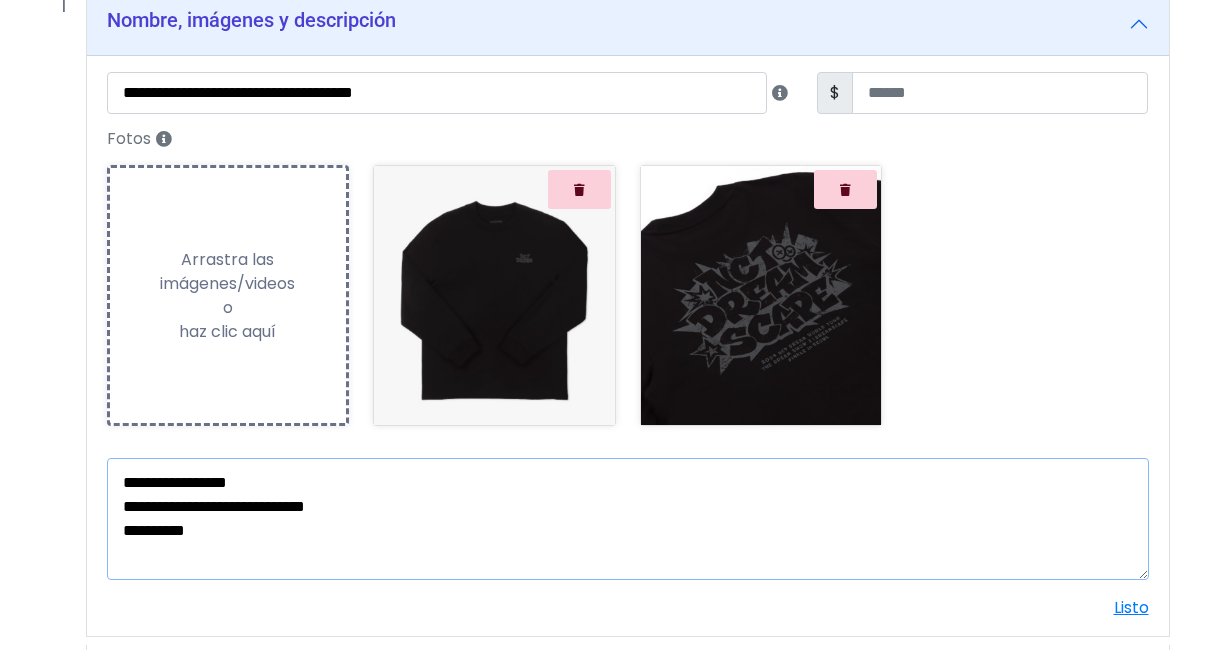paste on "********" 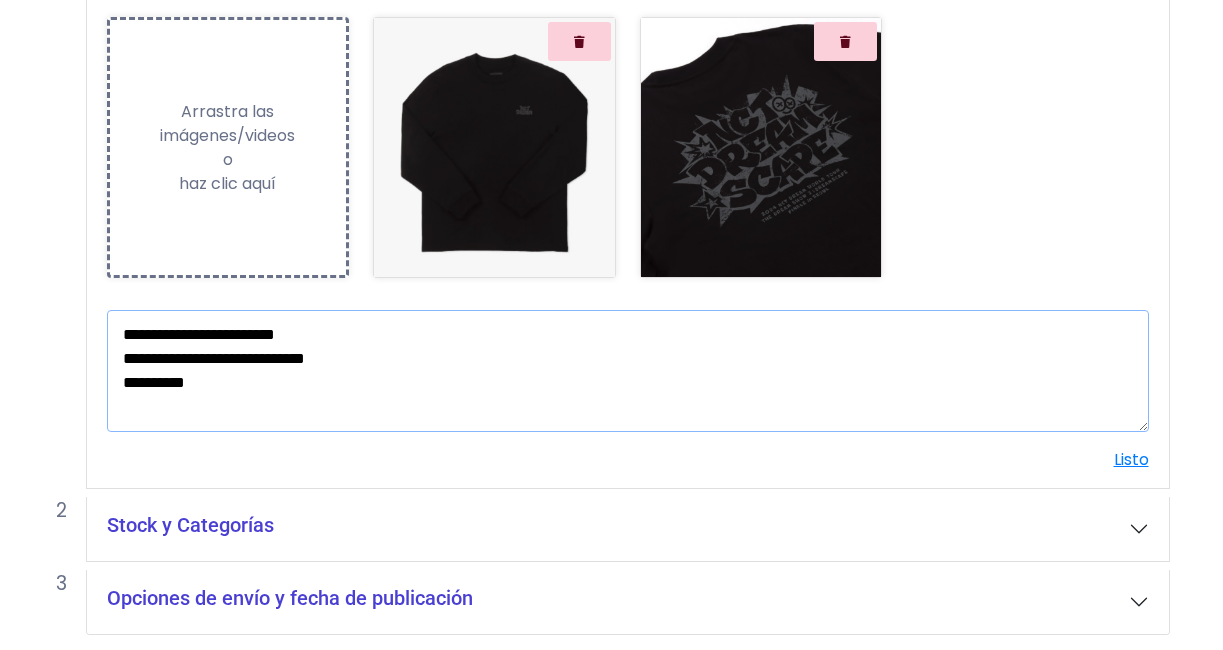 scroll, scrollTop: 401, scrollLeft: 0, axis: vertical 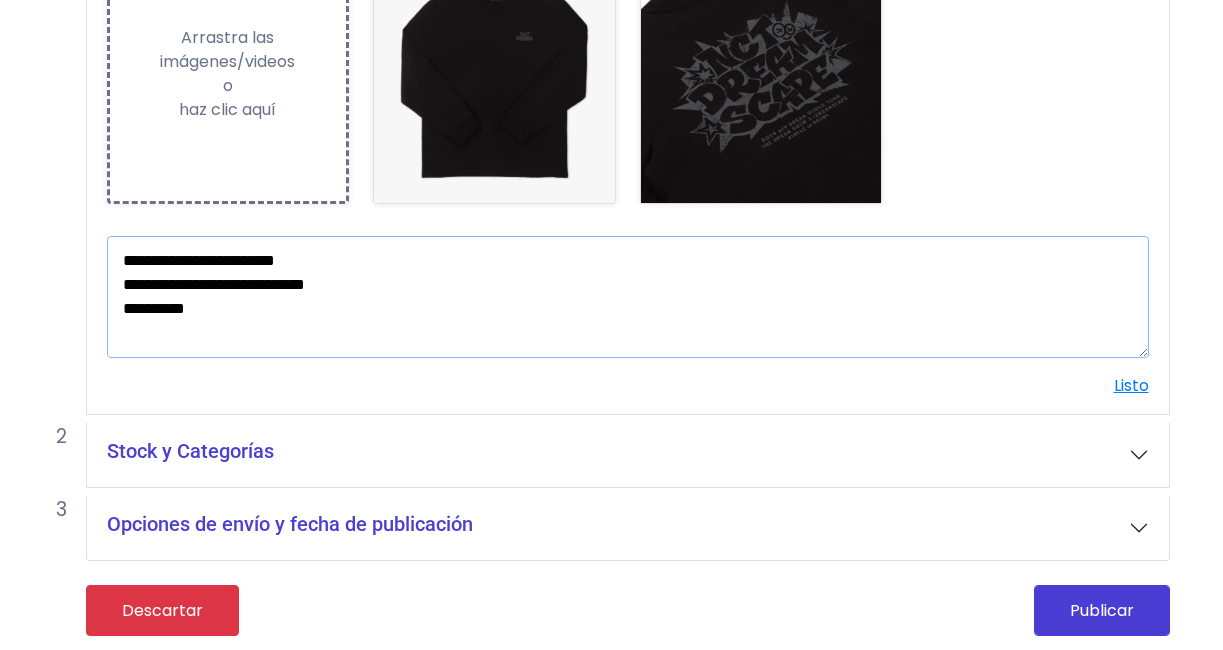 type on "**********" 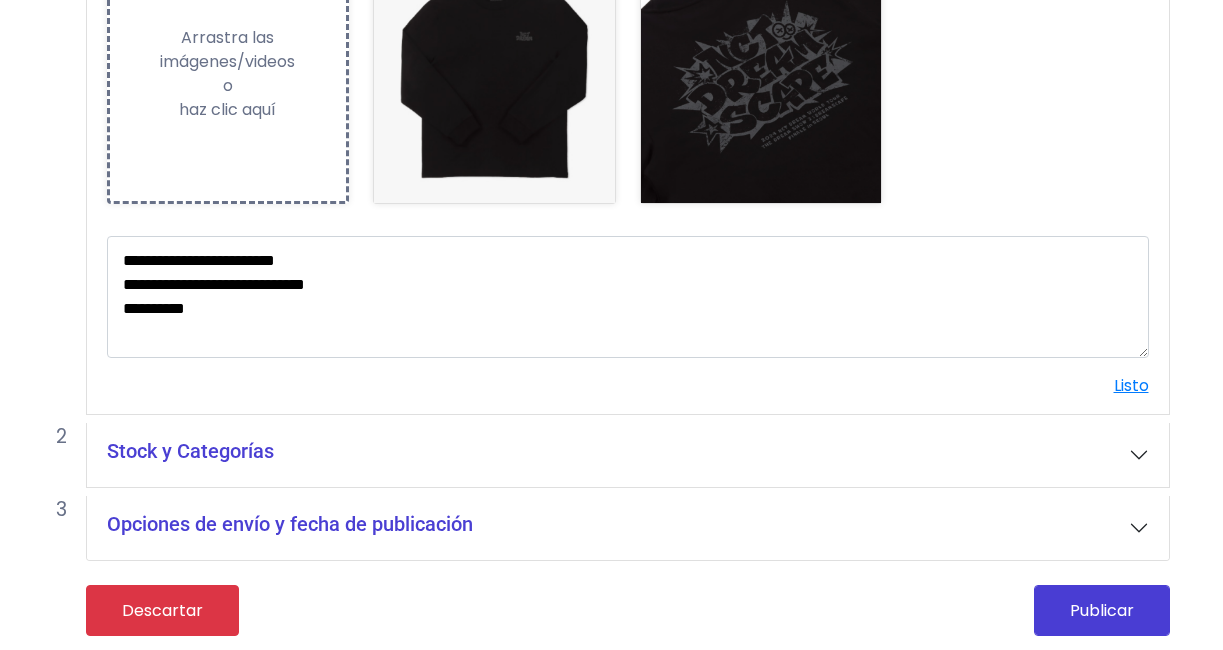click on "Stock y Categorías" at bounding box center [628, 455] 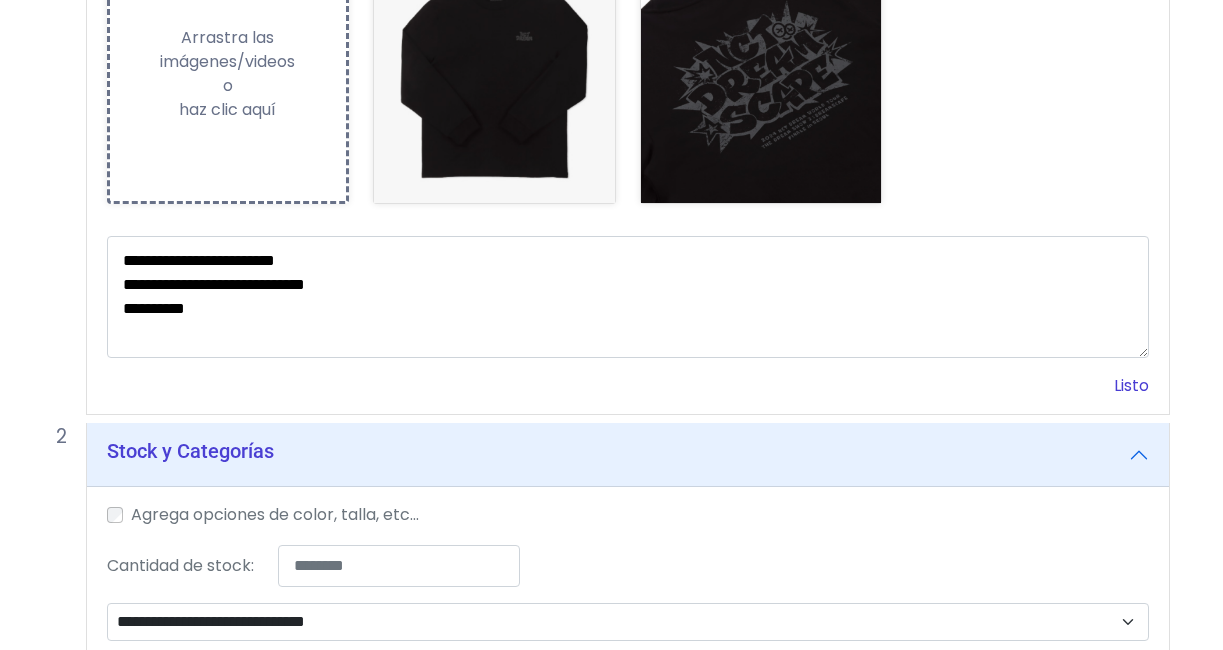 click on "Listo" at bounding box center (1131, 385) 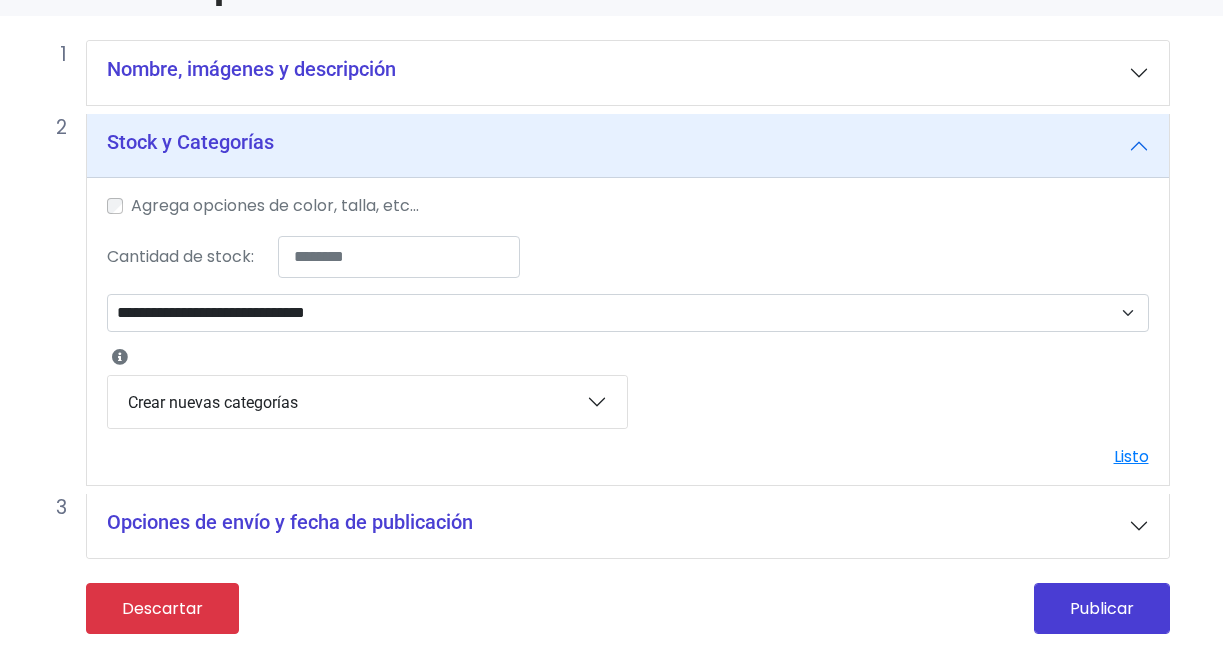 scroll, scrollTop: 128, scrollLeft: 0, axis: vertical 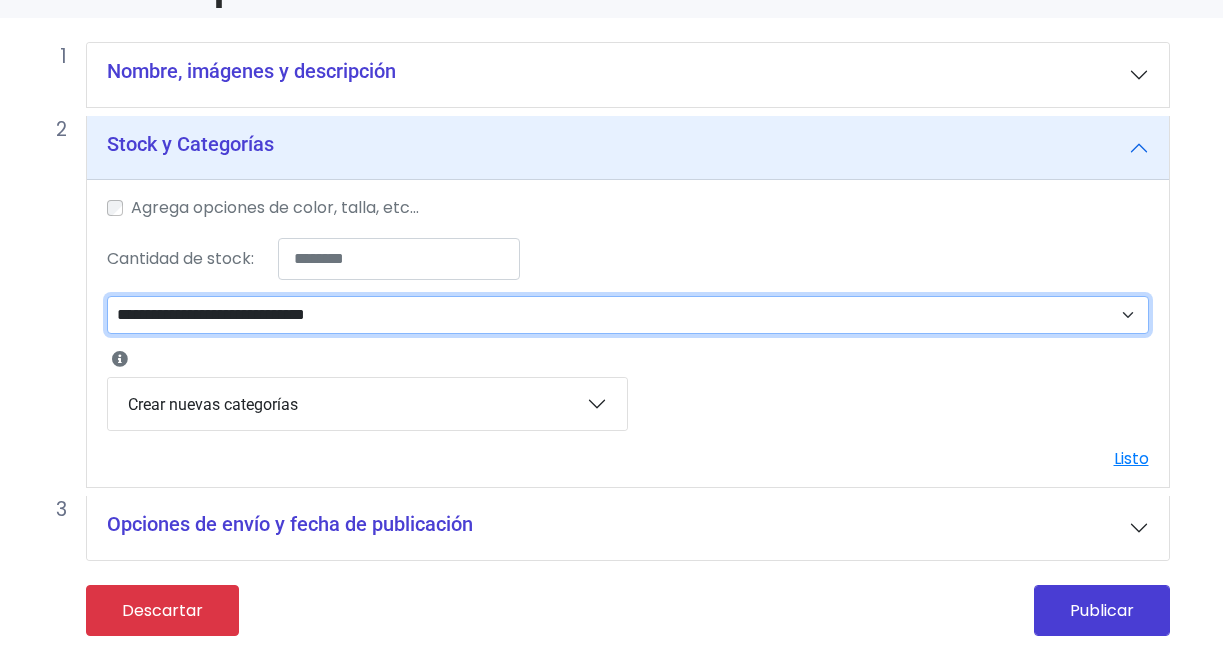 click on "**********" at bounding box center [628, 315] 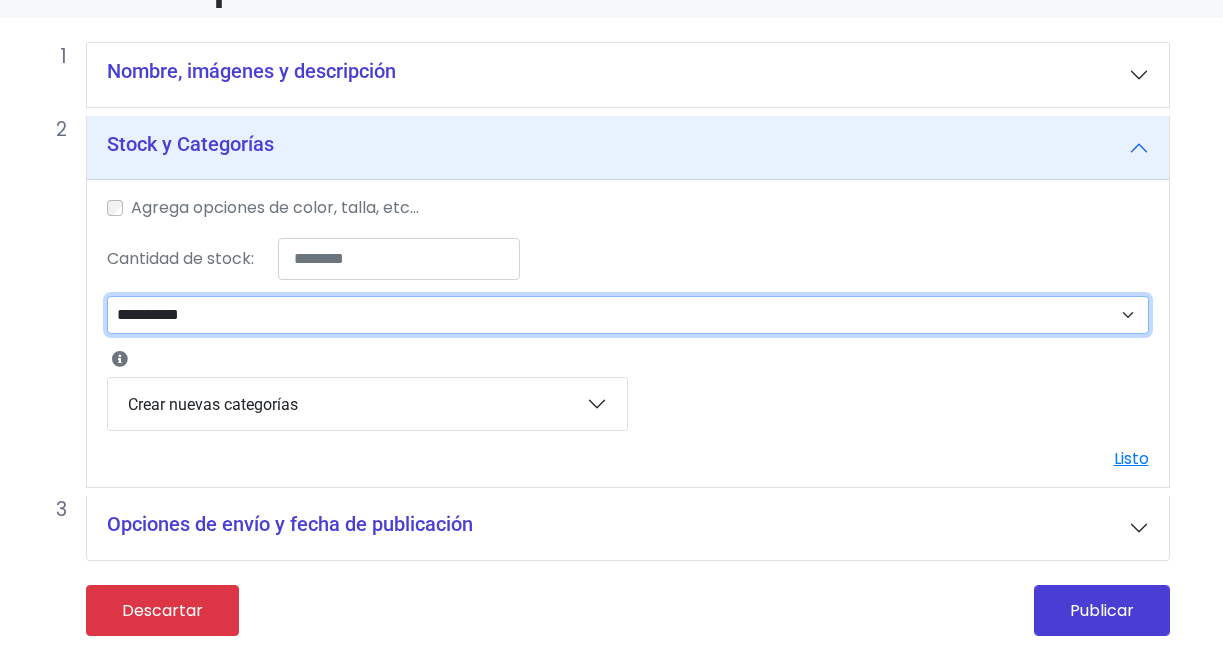 click on "**********" at bounding box center [628, 315] 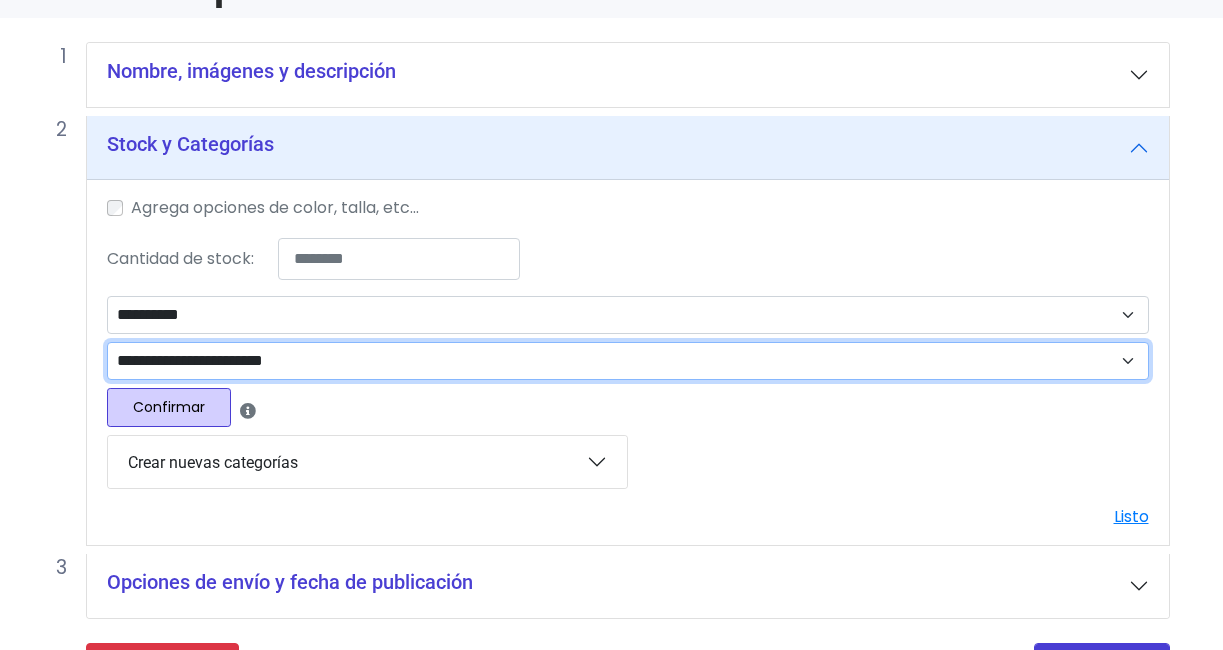 click on "**********" at bounding box center [628, 361] 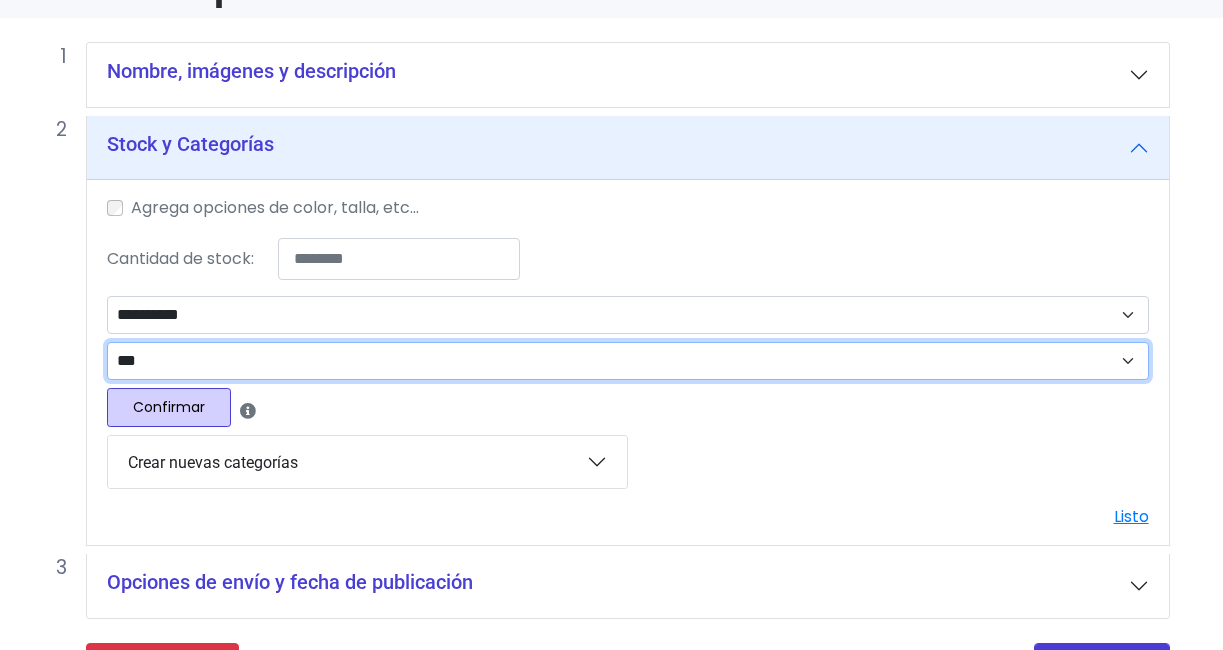 click on "**********" at bounding box center [628, 361] 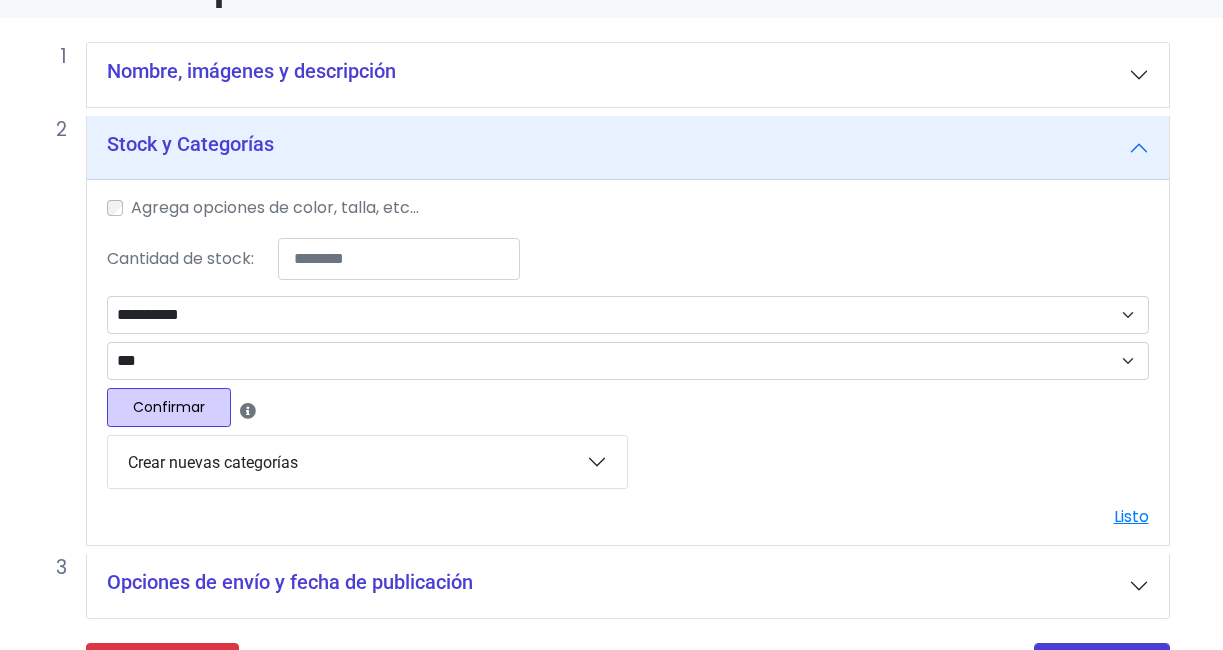 click on "Confirmar" at bounding box center [169, 407] 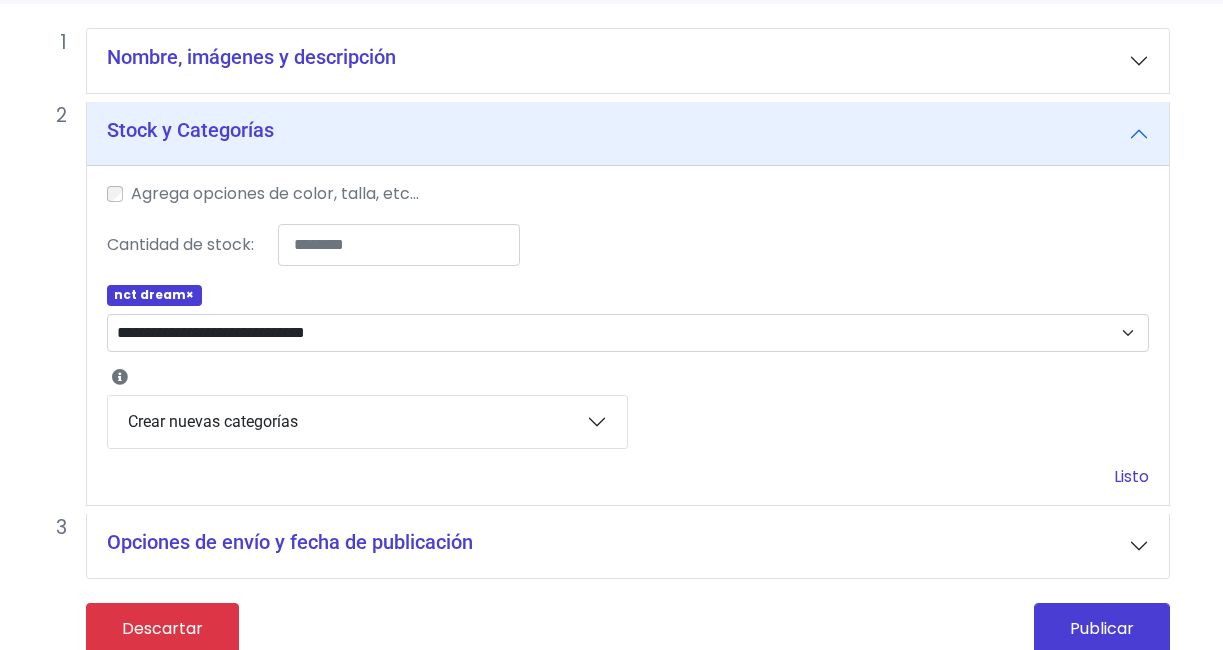 click on "Listo" at bounding box center (1131, 476) 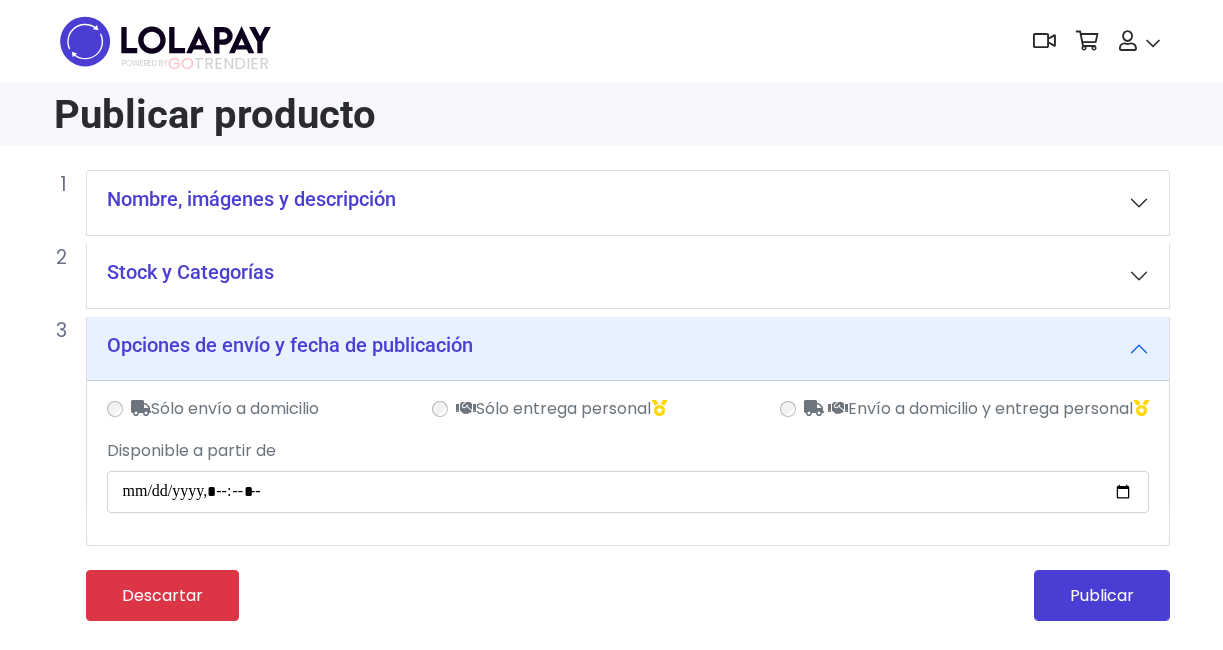 scroll, scrollTop: 0, scrollLeft: 0, axis: both 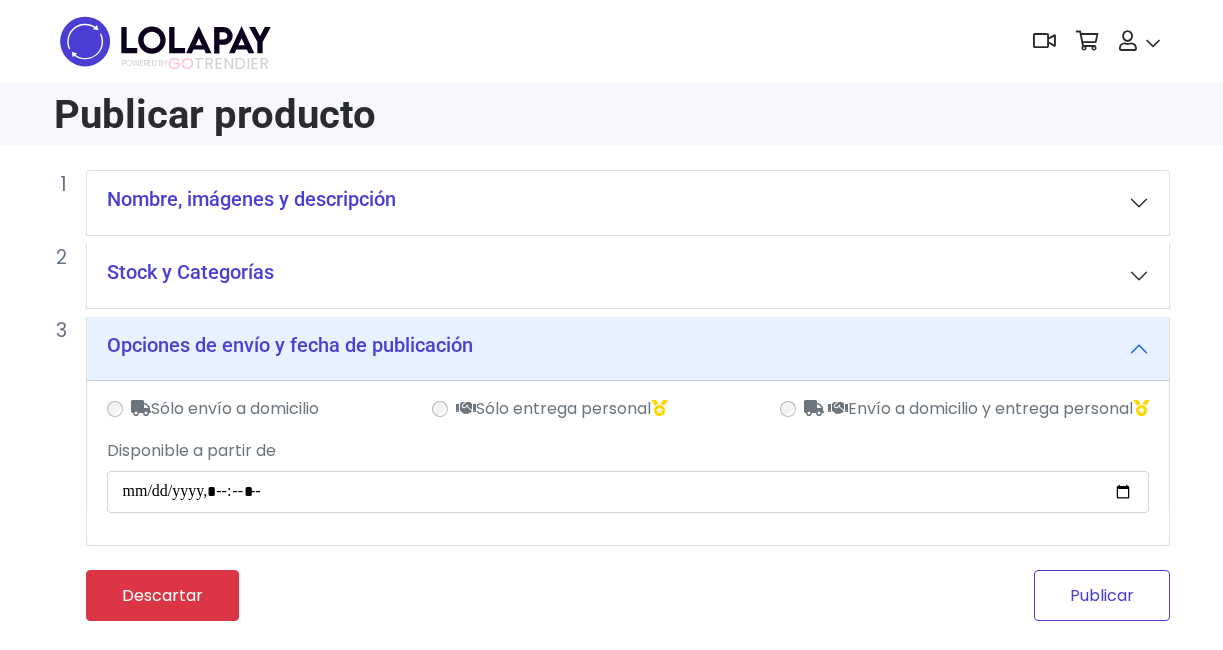 click on "Publicar" at bounding box center [1102, 595] 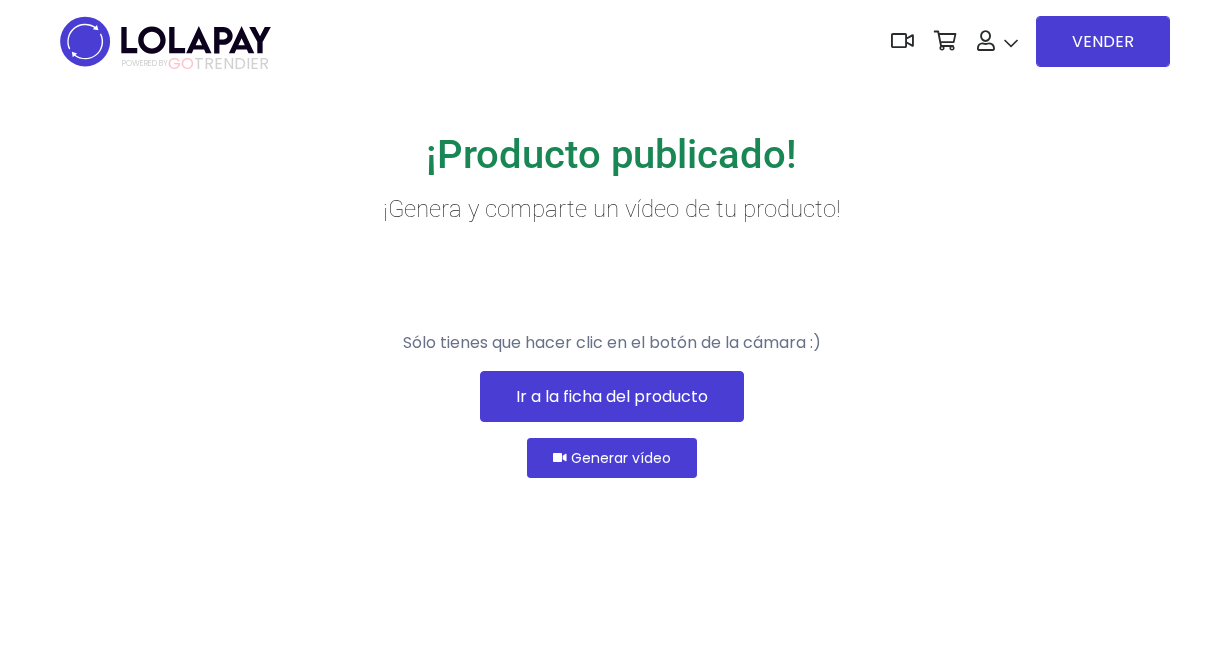 scroll, scrollTop: 55, scrollLeft: 0, axis: vertical 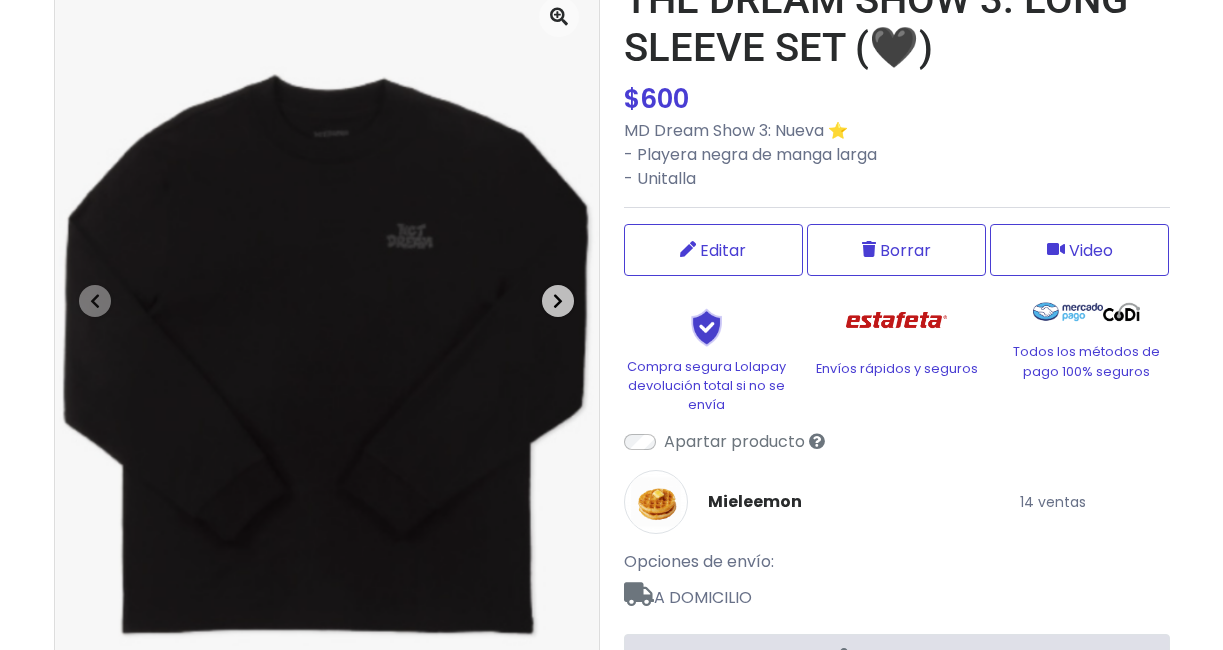 click at bounding box center [558, 301] 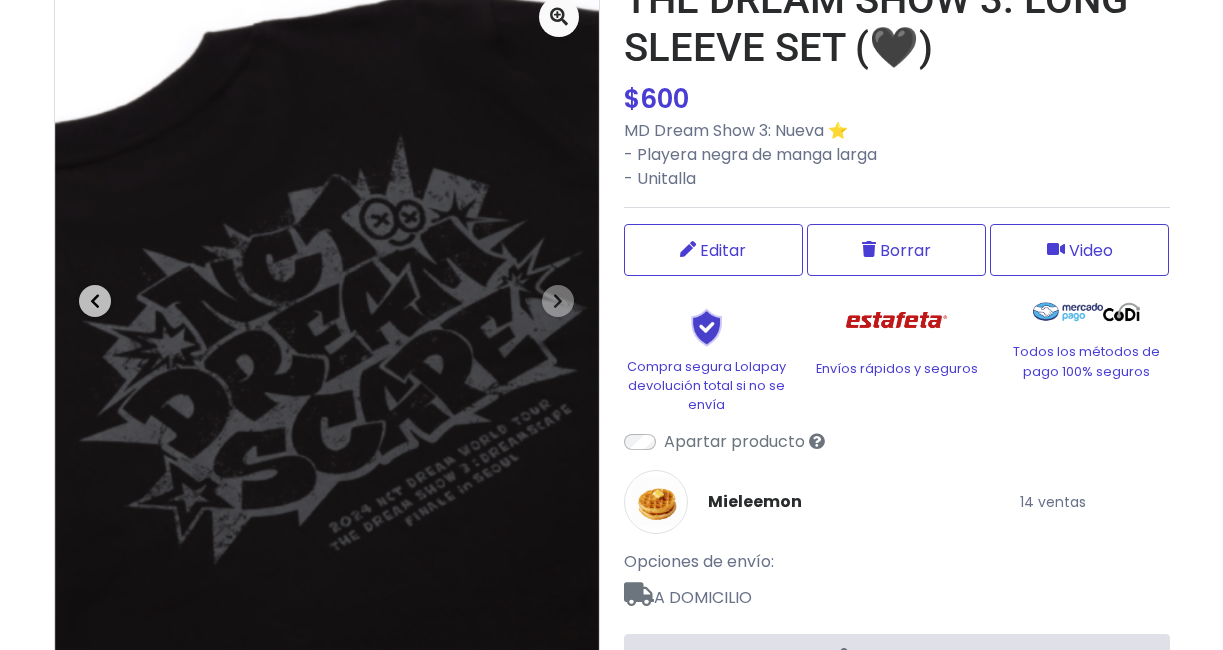 click at bounding box center (95, 301) 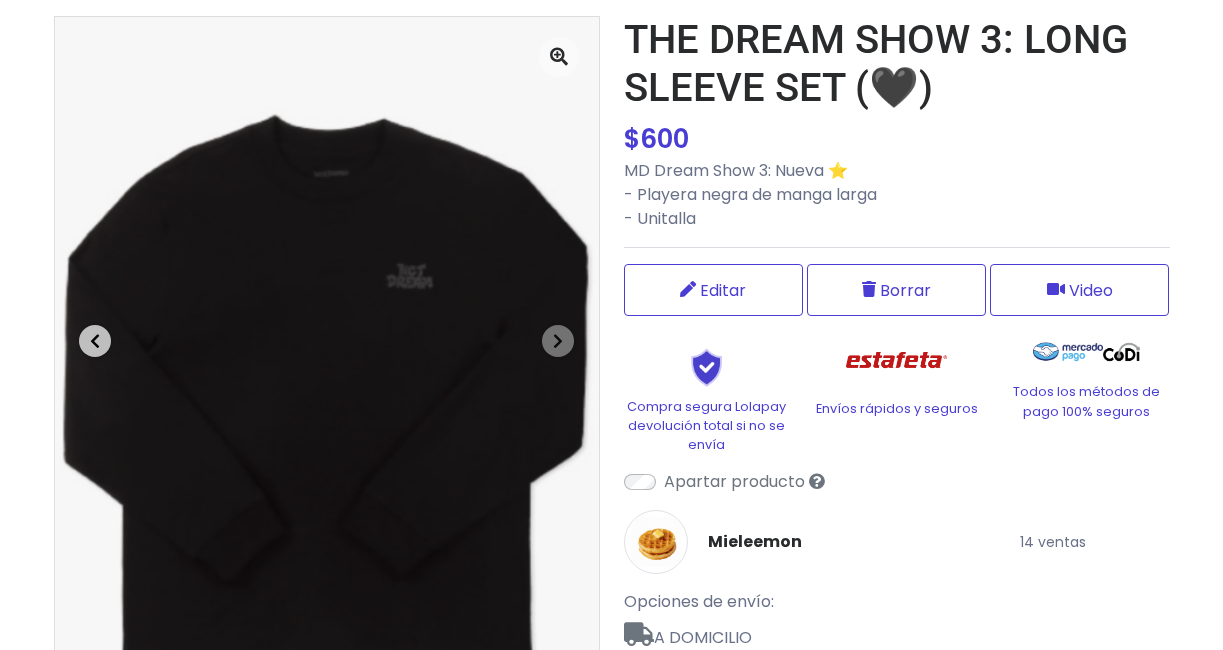 scroll, scrollTop: 0, scrollLeft: 0, axis: both 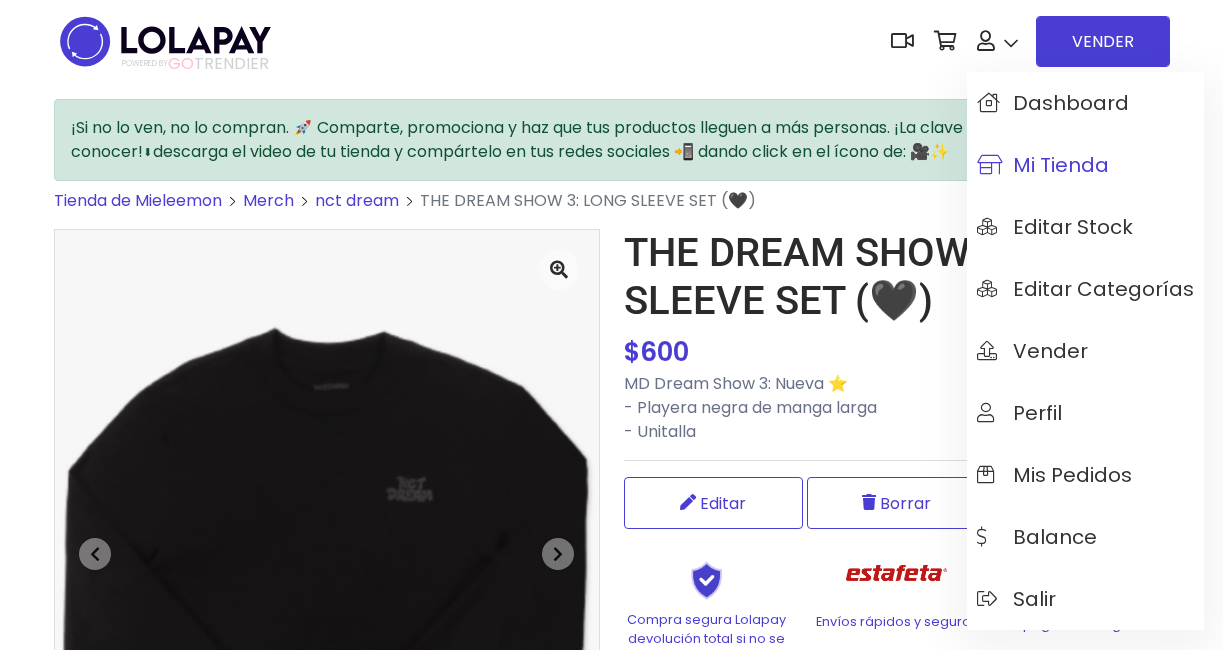 click on "Mi tienda" at bounding box center (1085, 165) 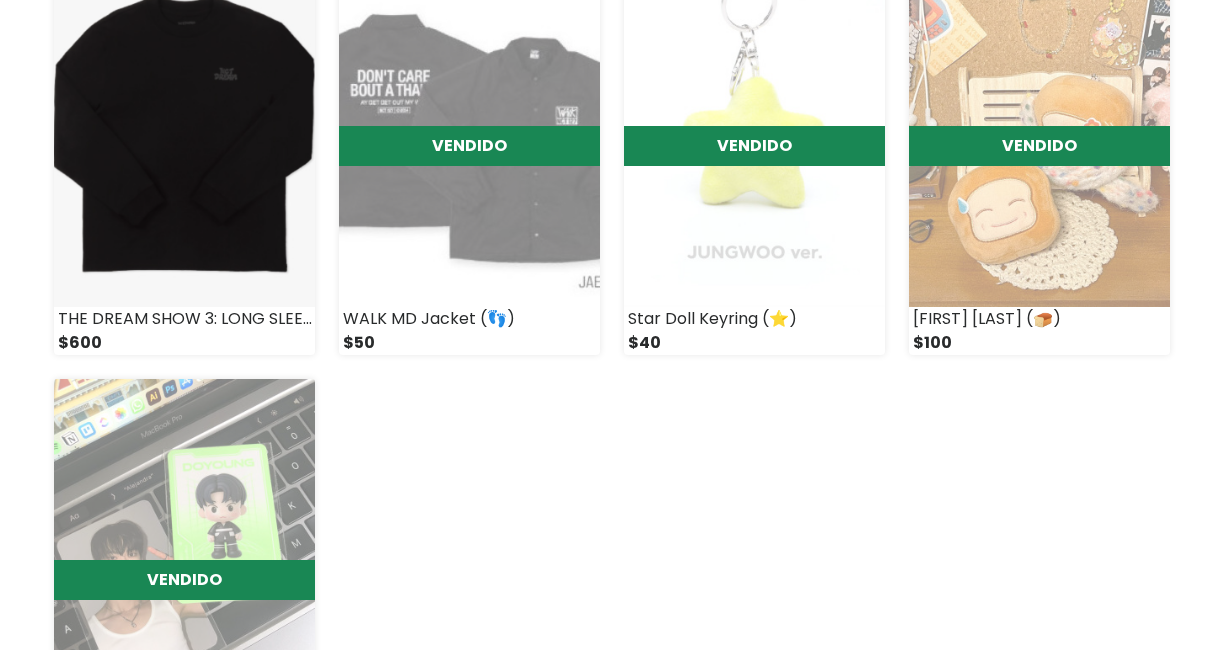 scroll, scrollTop: 464, scrollLeft: 0, axis: vertical 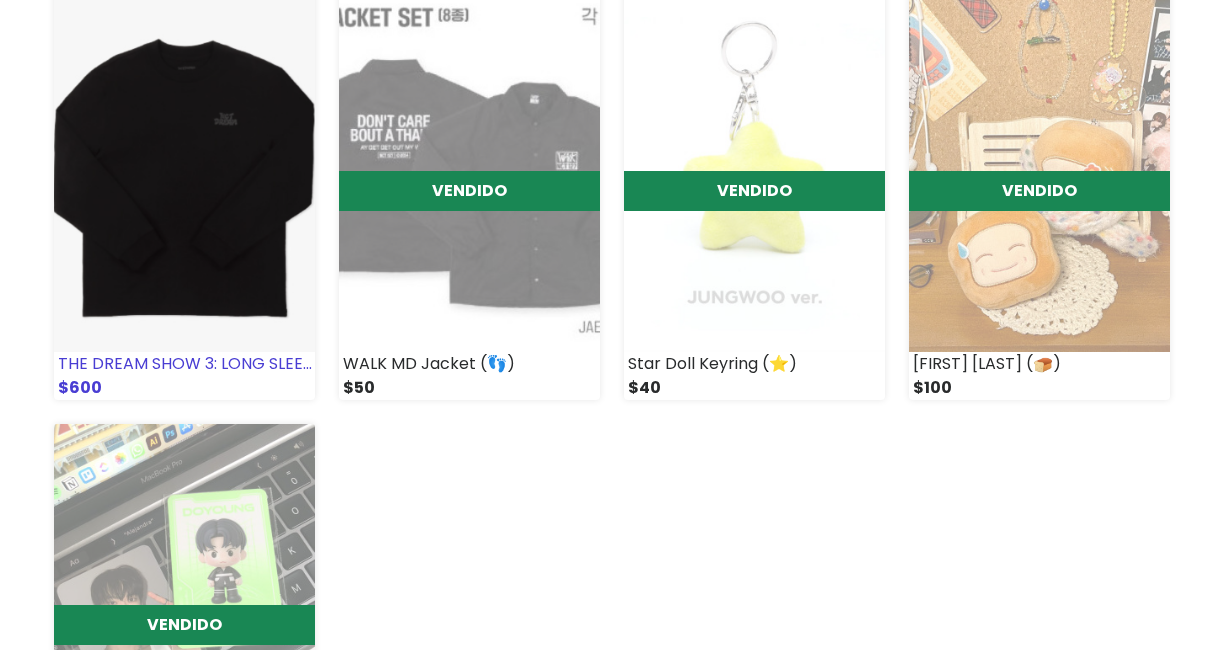 click at bounding box center [184, 171] 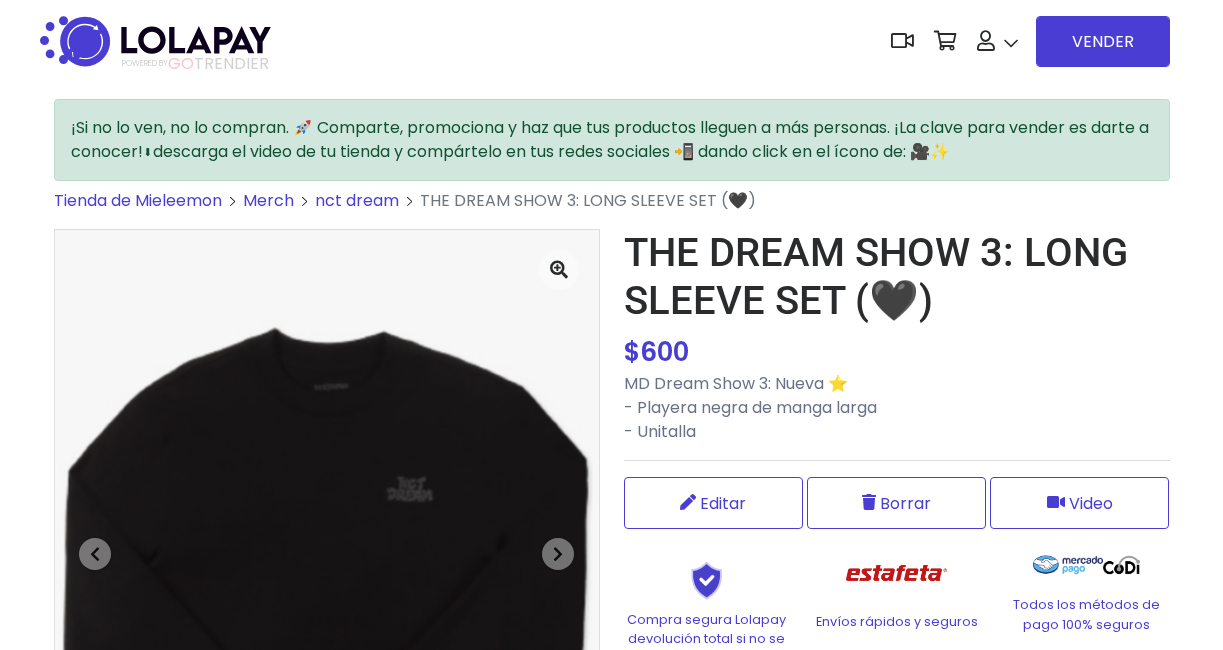 scroll, scrollTop: 0, scrollLeft: 0, axis: both 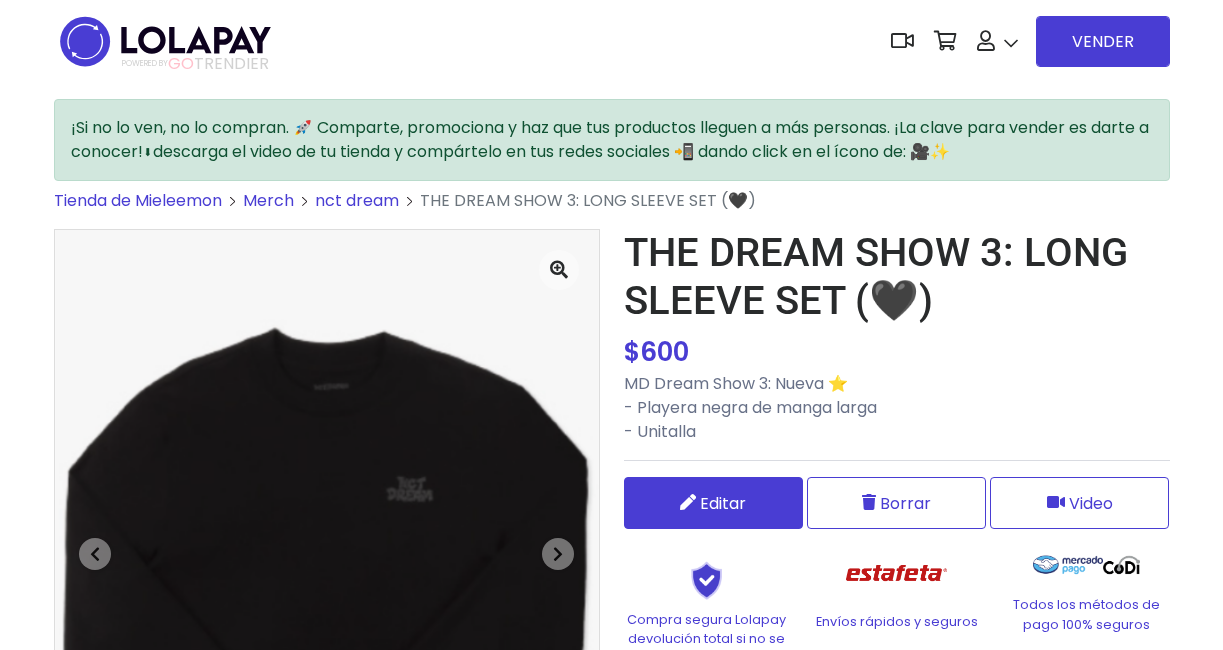 click on "Editar" at bounding box center (713, 503) 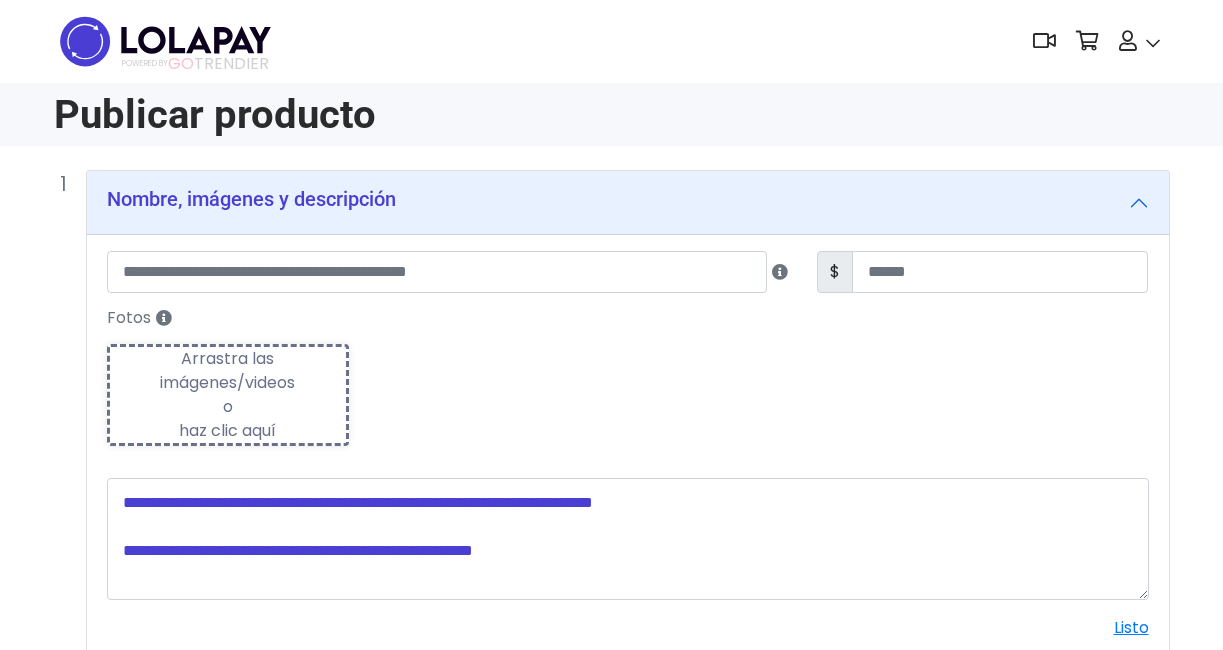 scroll, scrollTop: 0, scrollLeft: 0, axis: both 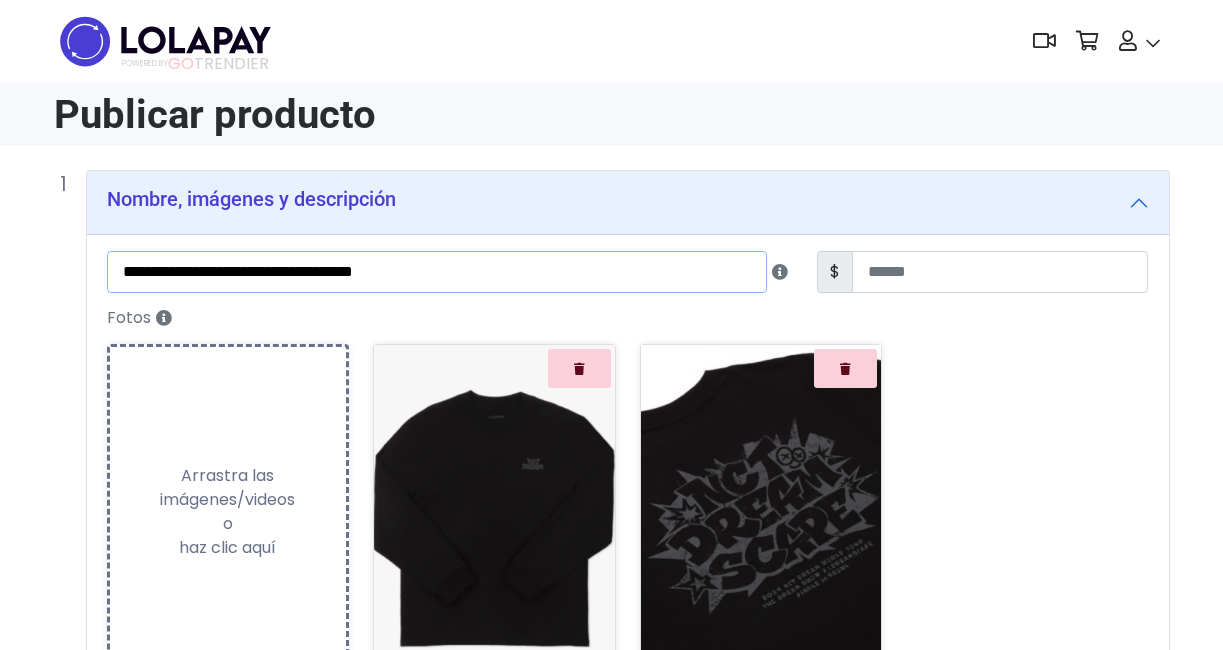 click on "**********" at bounding box center [437, 272] 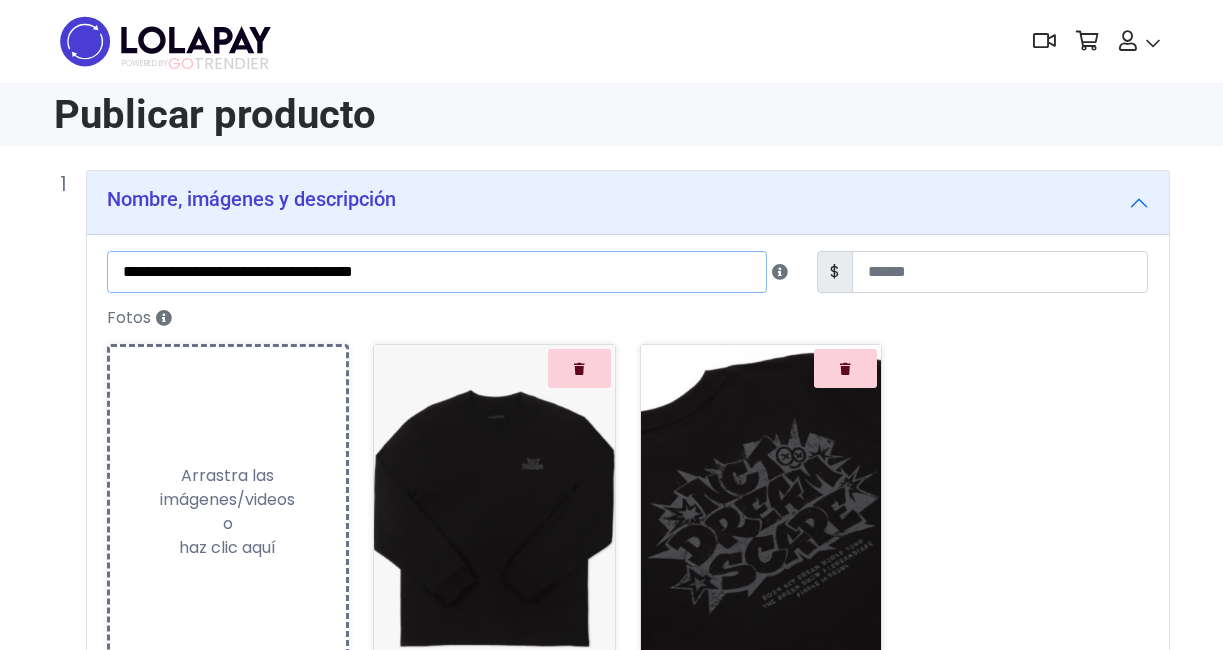 drag, startPoint x: 274, startPoint y: 272, endPoint x: 135, endPoint y: 269, distance: 139.03236 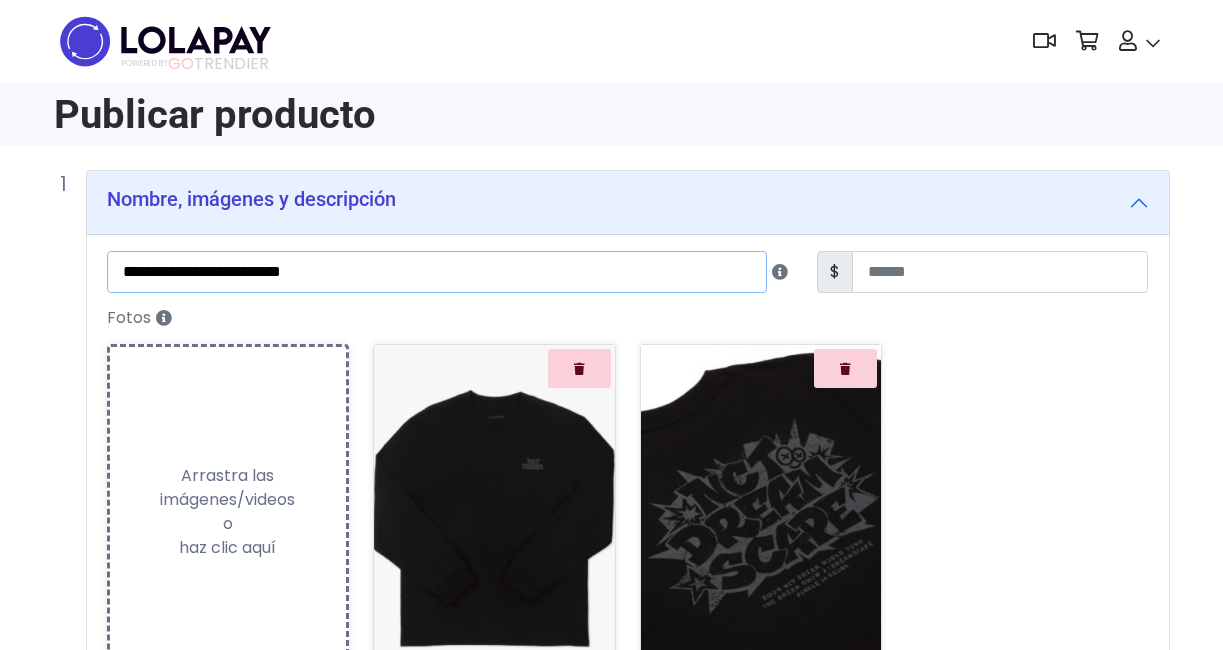 type on "**********" 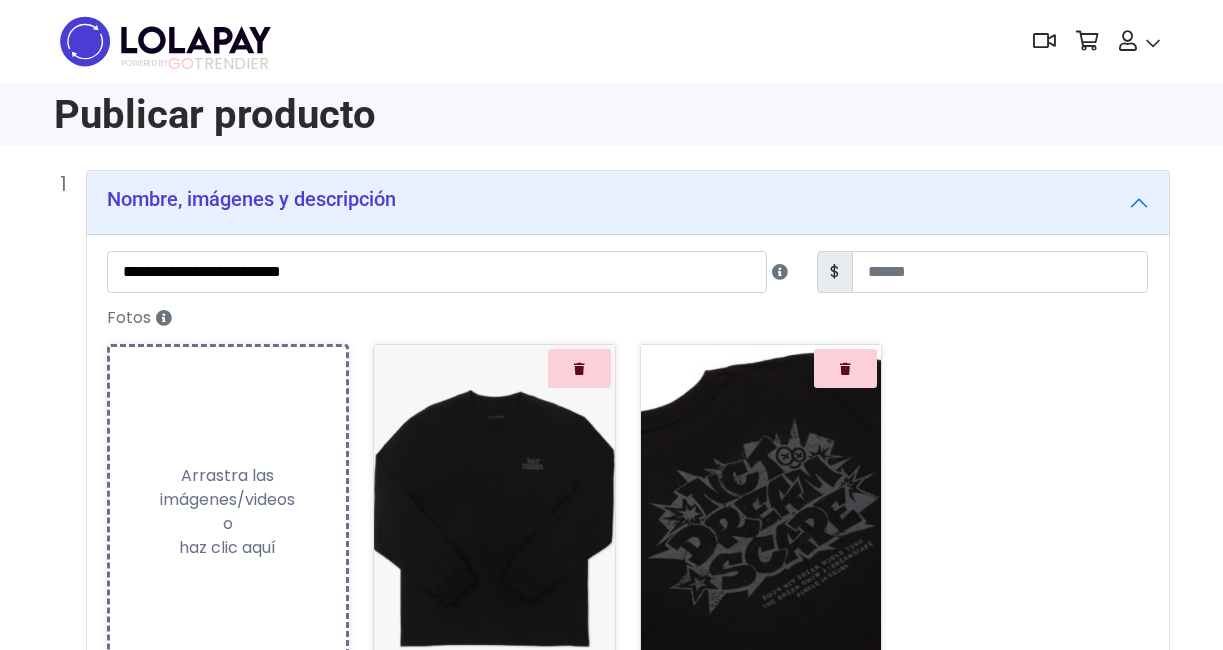 click on "Fotos
Subiendo
Arrastra las
imágenes/videos
o
haz clic aquí
Loading...
Loading..." at bounding box center (628, 498) 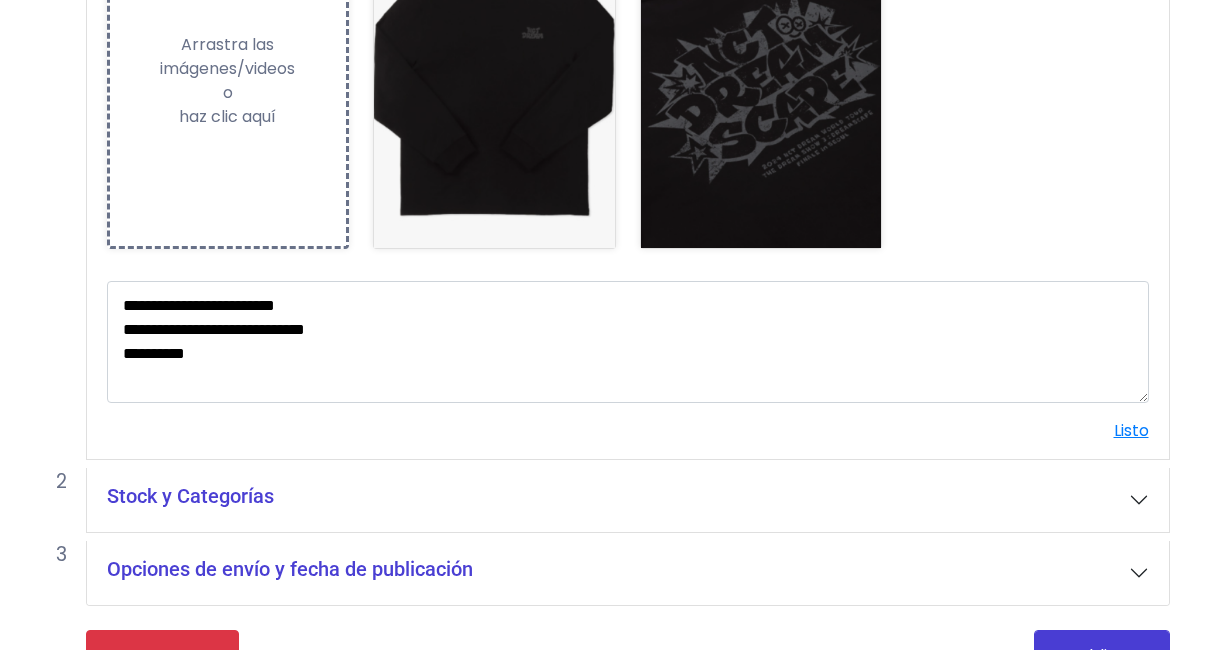 scroll, scrollTop: 476, scrollLeft: 0, axis: vertical 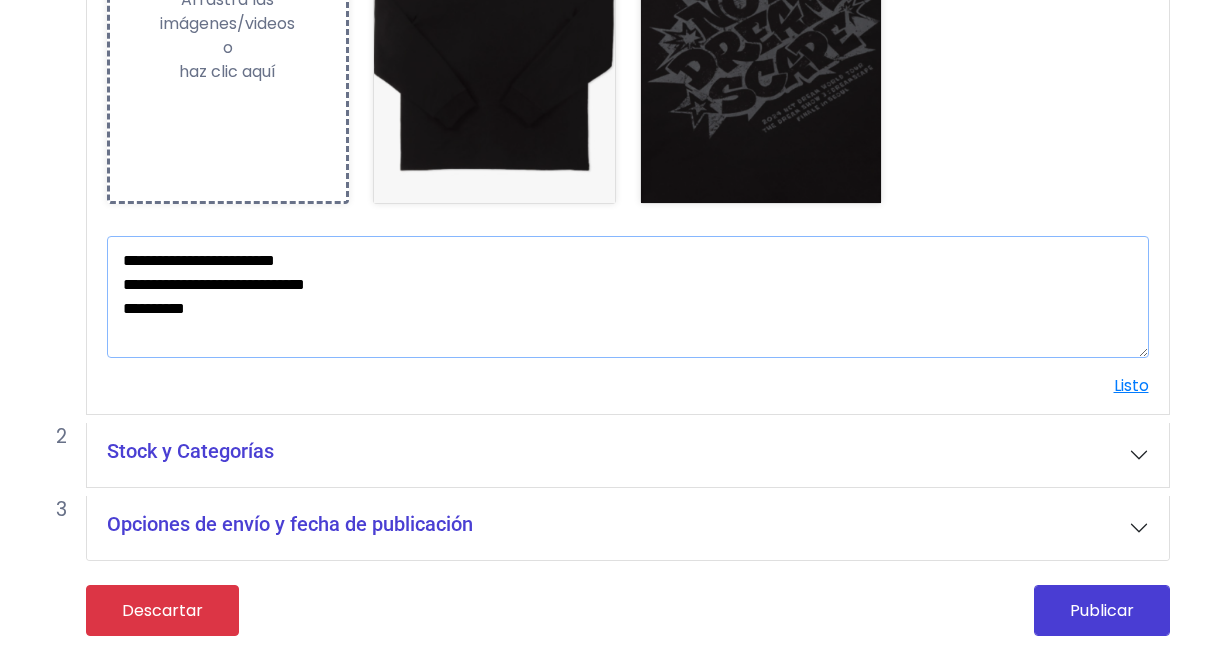 click on "**********" at bounding box center (628, 297) 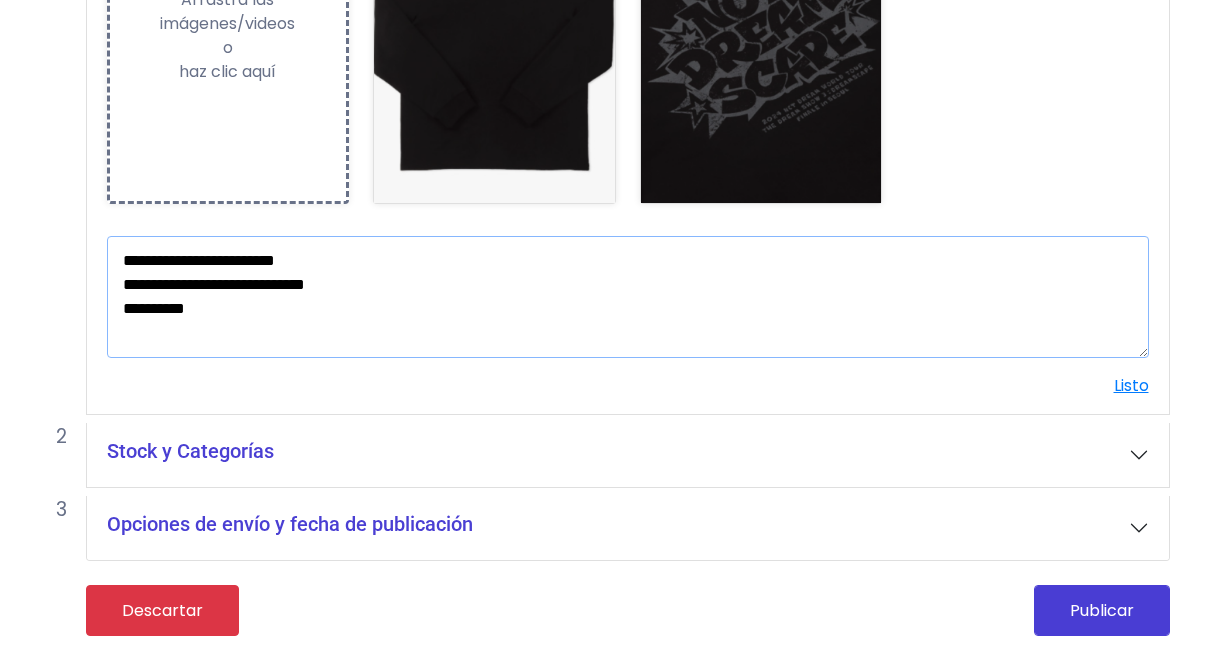 click on "**********" at bounding box center [628, 297] 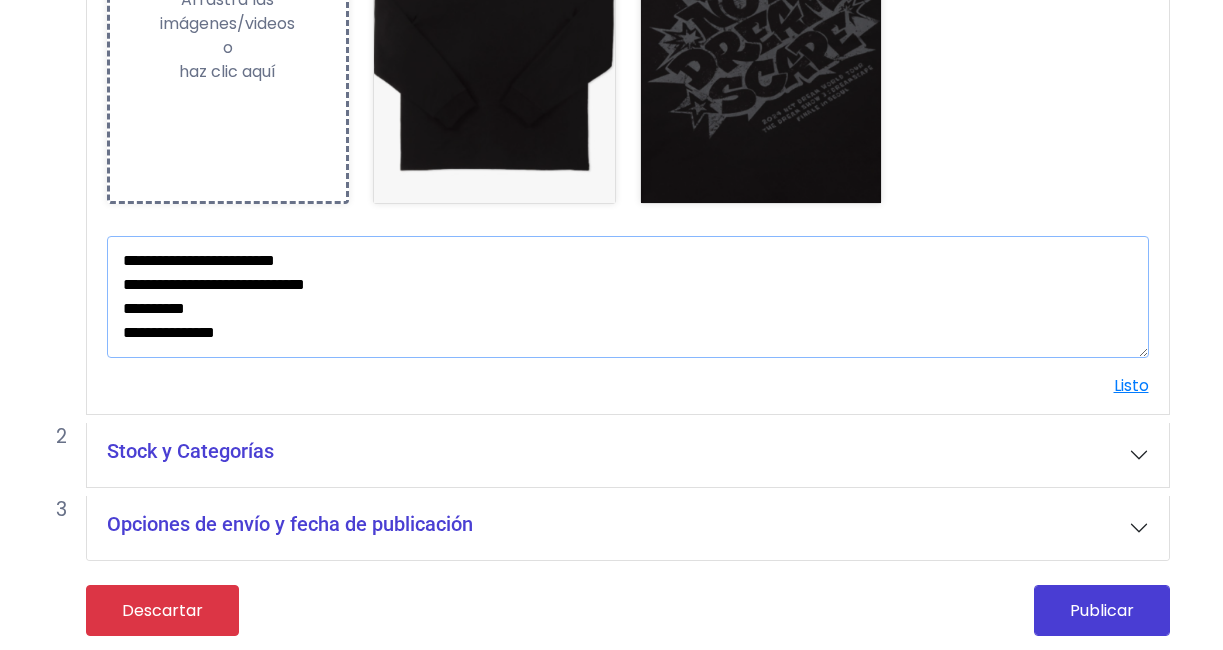 click on "**********" at bounding box center (628, 297) 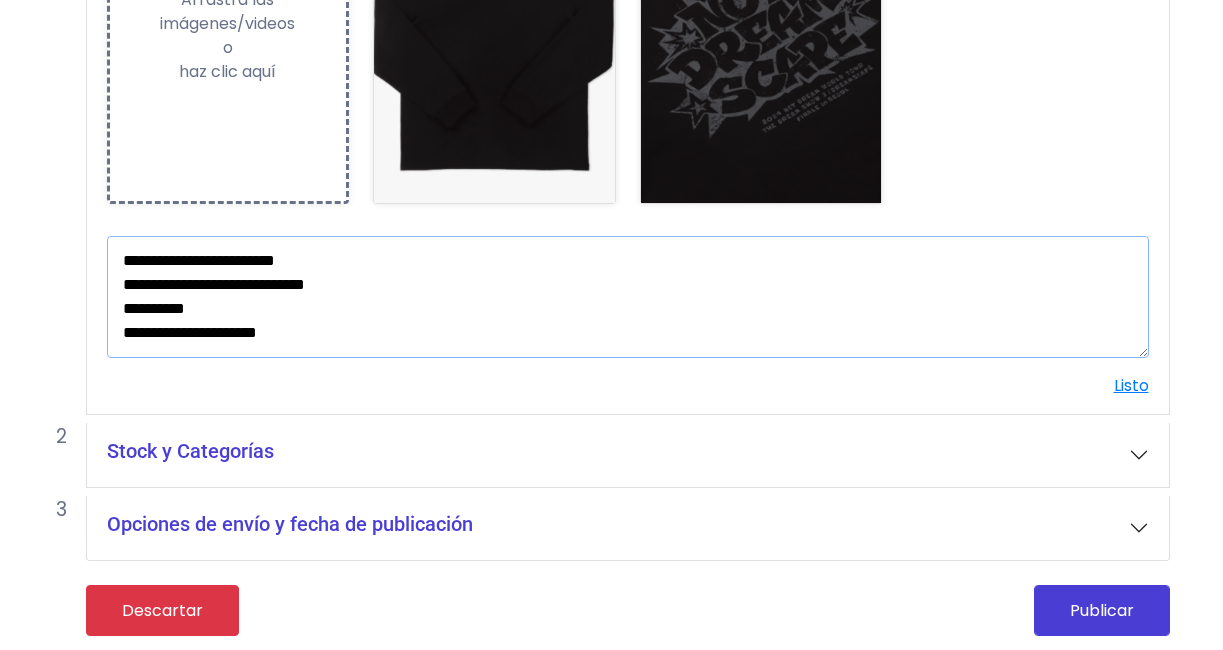 click on "**********" at bounding box center (628, 297) 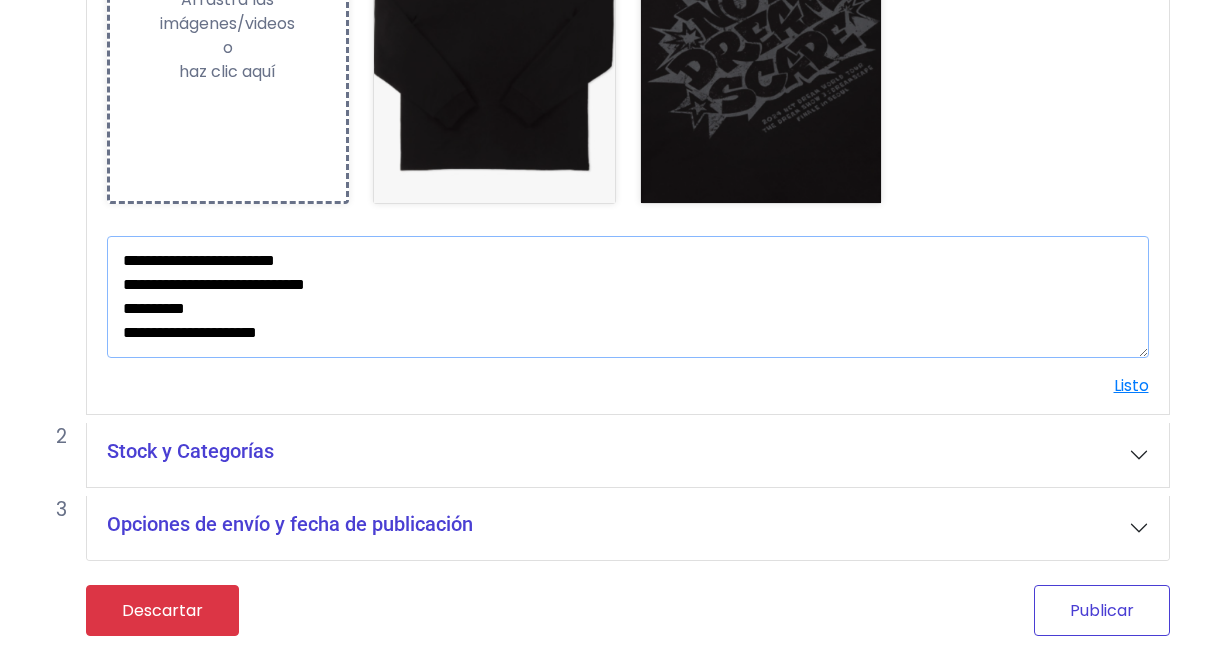 type on "**********" 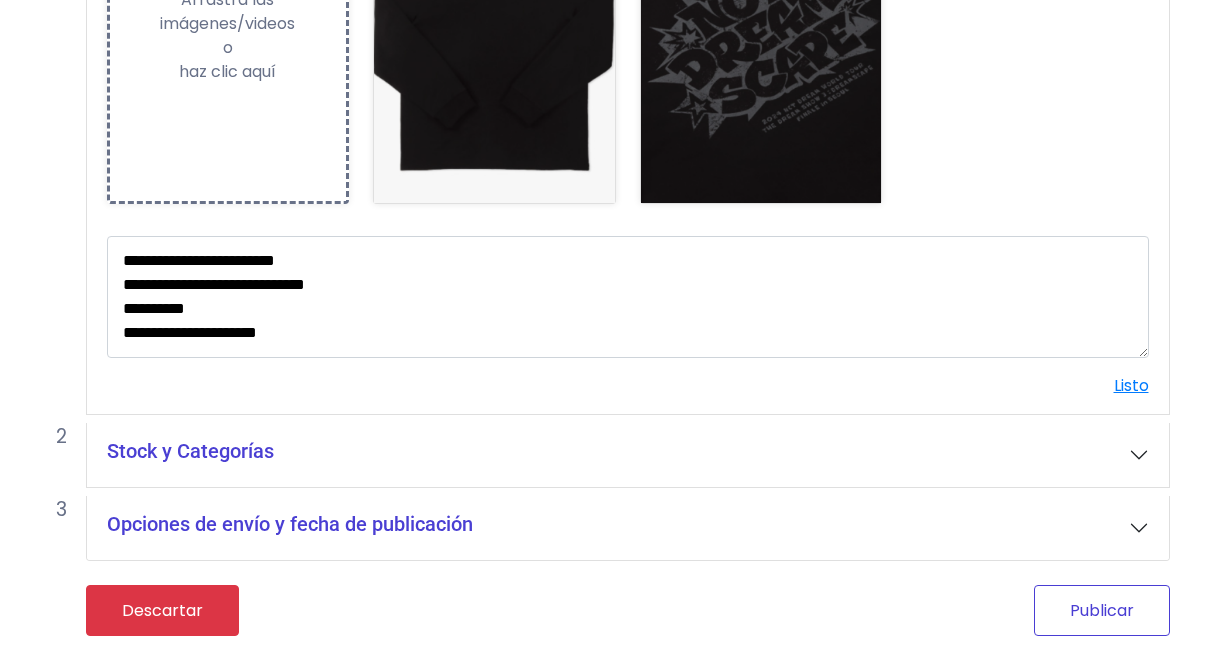 click on "Publicar" at bounding box center [1102, 610] 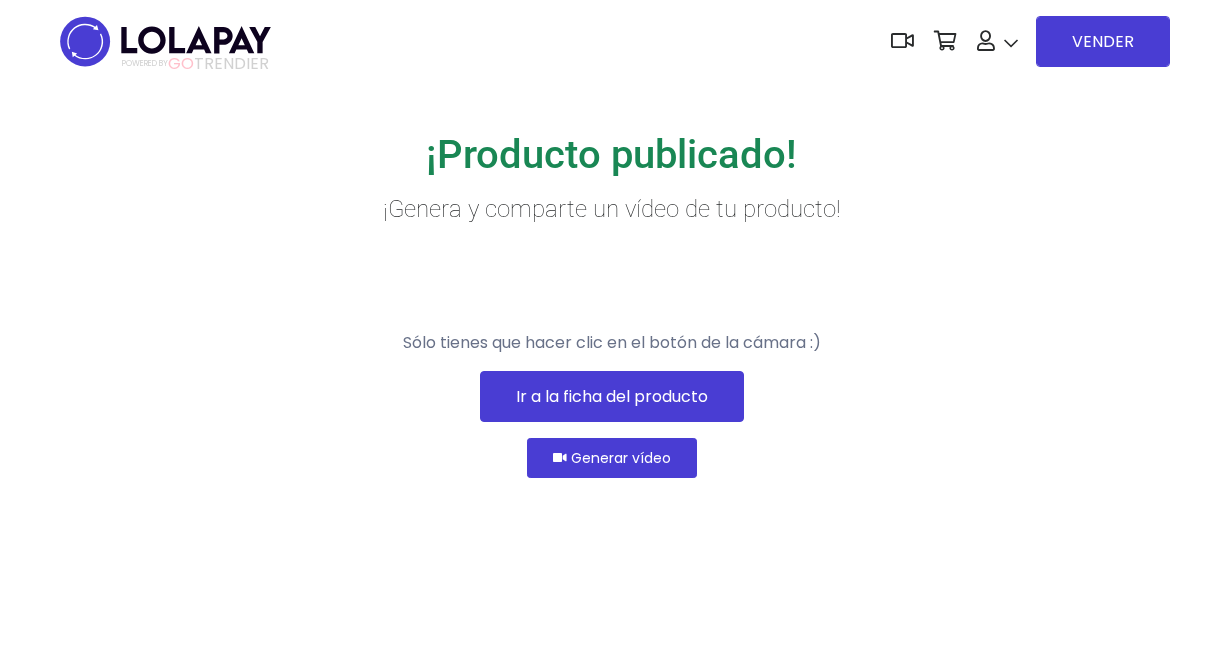 scroll, scrollTop: 0, scrollLeft: 0, axis: both 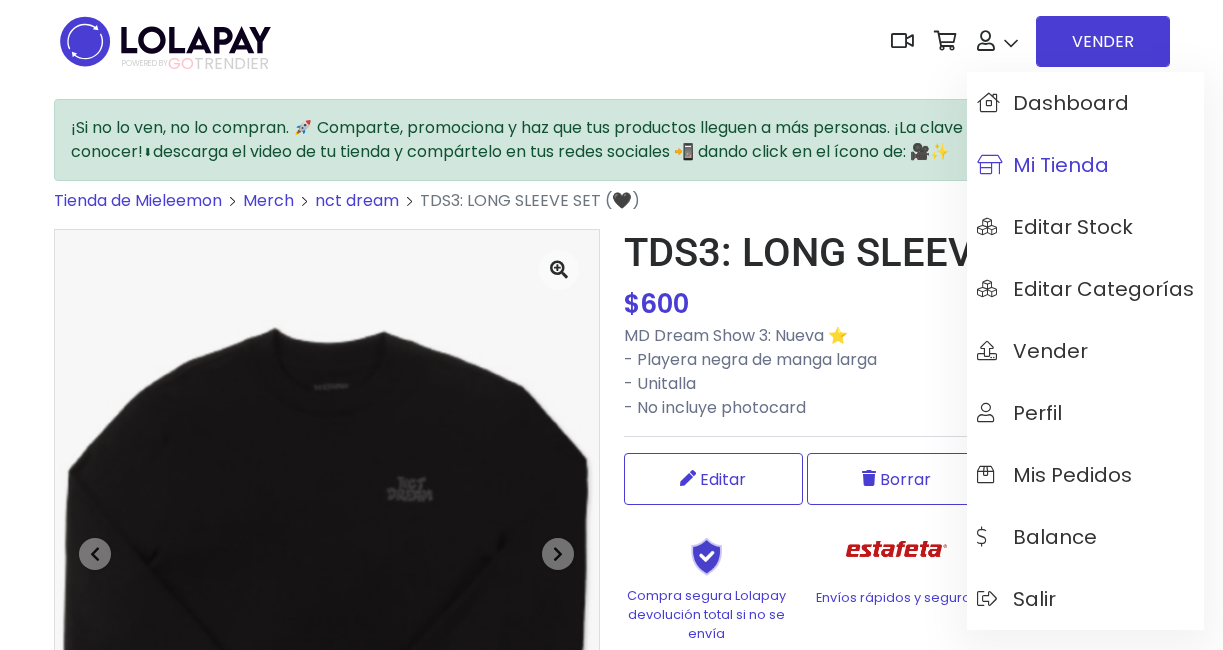 click on "Mi tienda" at bounding box center [1043, 165] 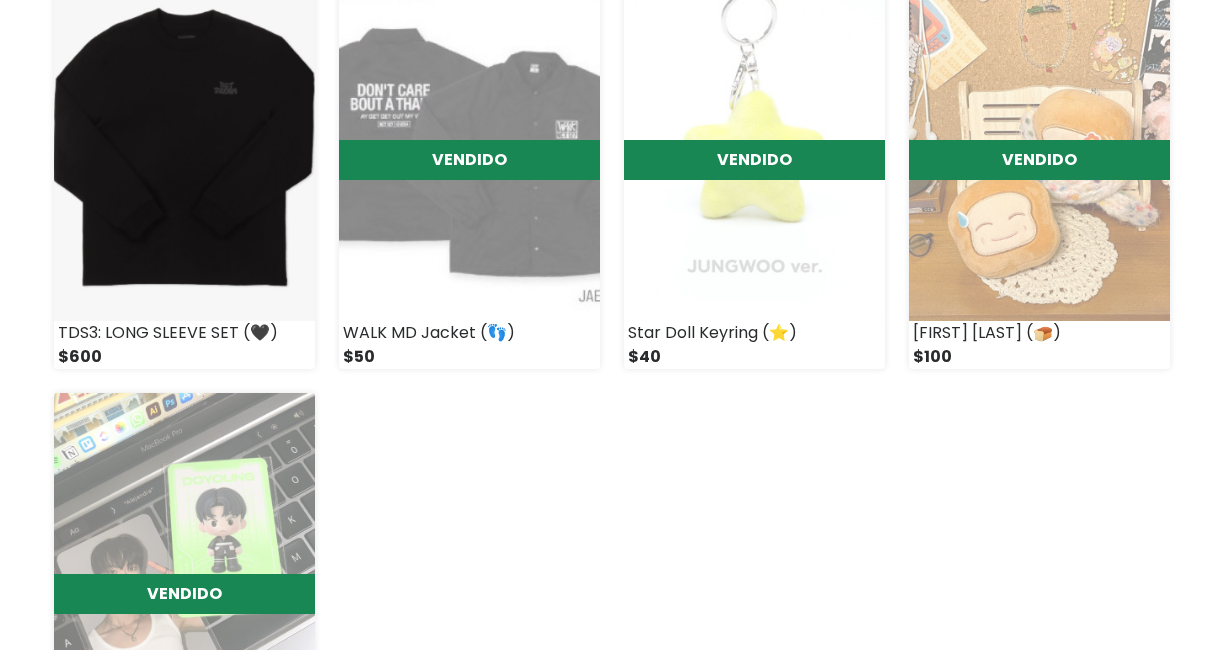 scroll, scrollTop: 512, scrollLeft: 0, axis: vertical 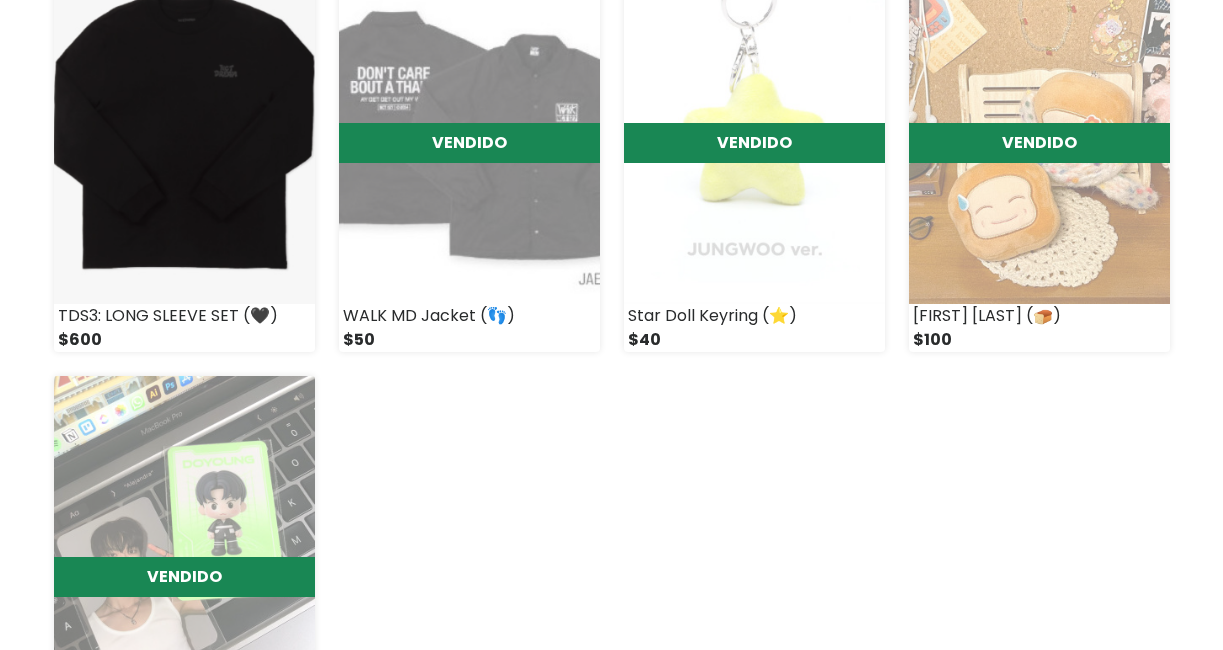 click on "CONFIGURACIÓN RÁPIDA
TDS3: LONG SLEEVE SET (🖤)
$600
VENDIDO
WALK MD Jacket (👣)
$50
VENDIDO
Star Doll Keyring (⭐️)
$40" at bounding box center (612, 338) 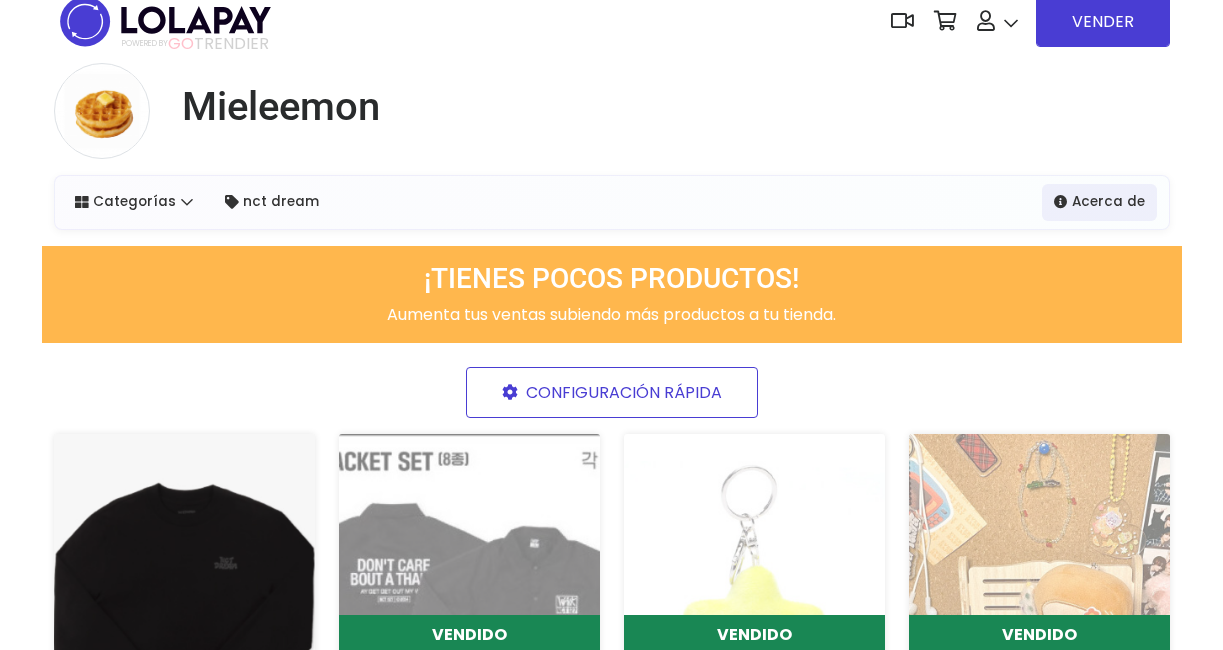 scroll, scrollTop: 0, scrollLeft: 0, axis: both 